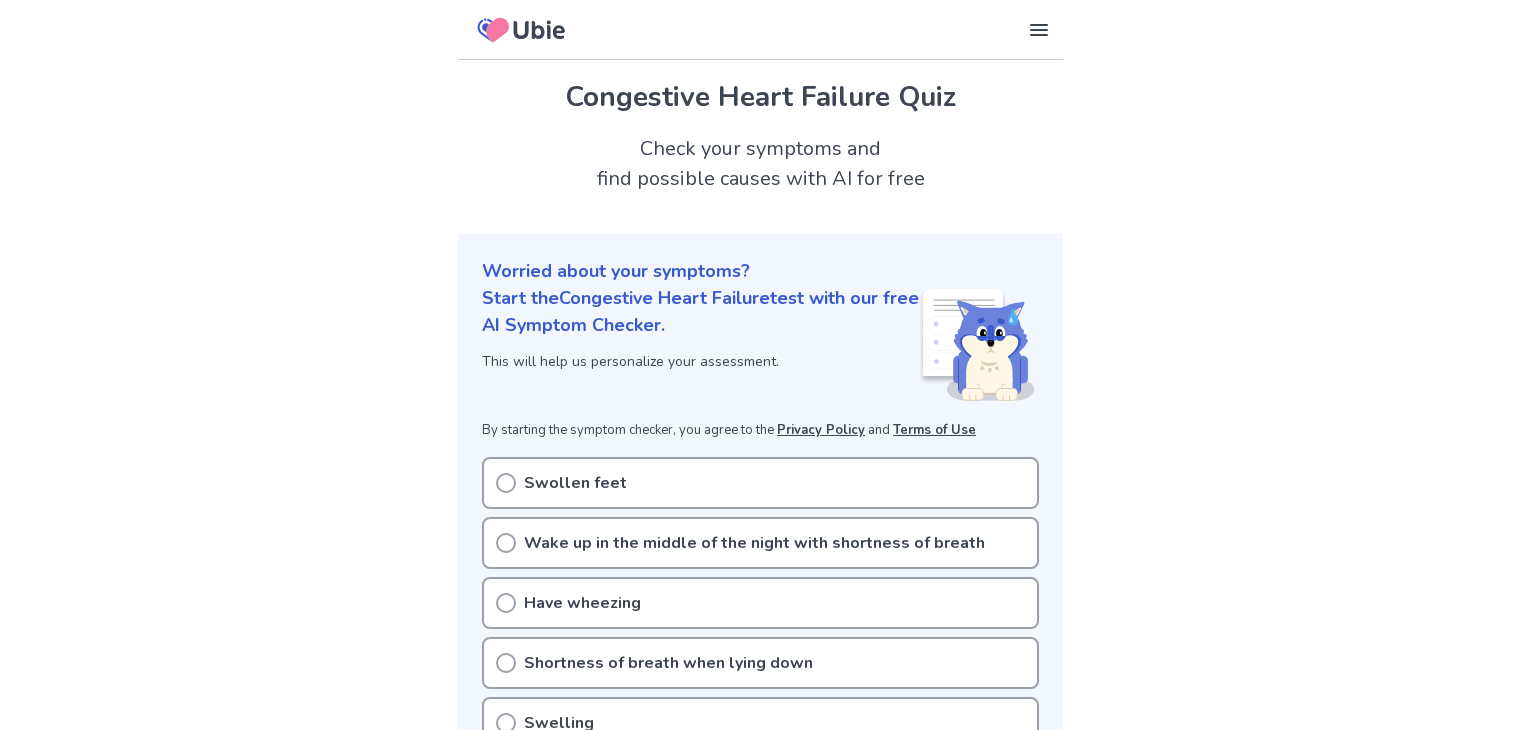 scroll, scrollTop: 0, scrollLeft: 0, axis: both 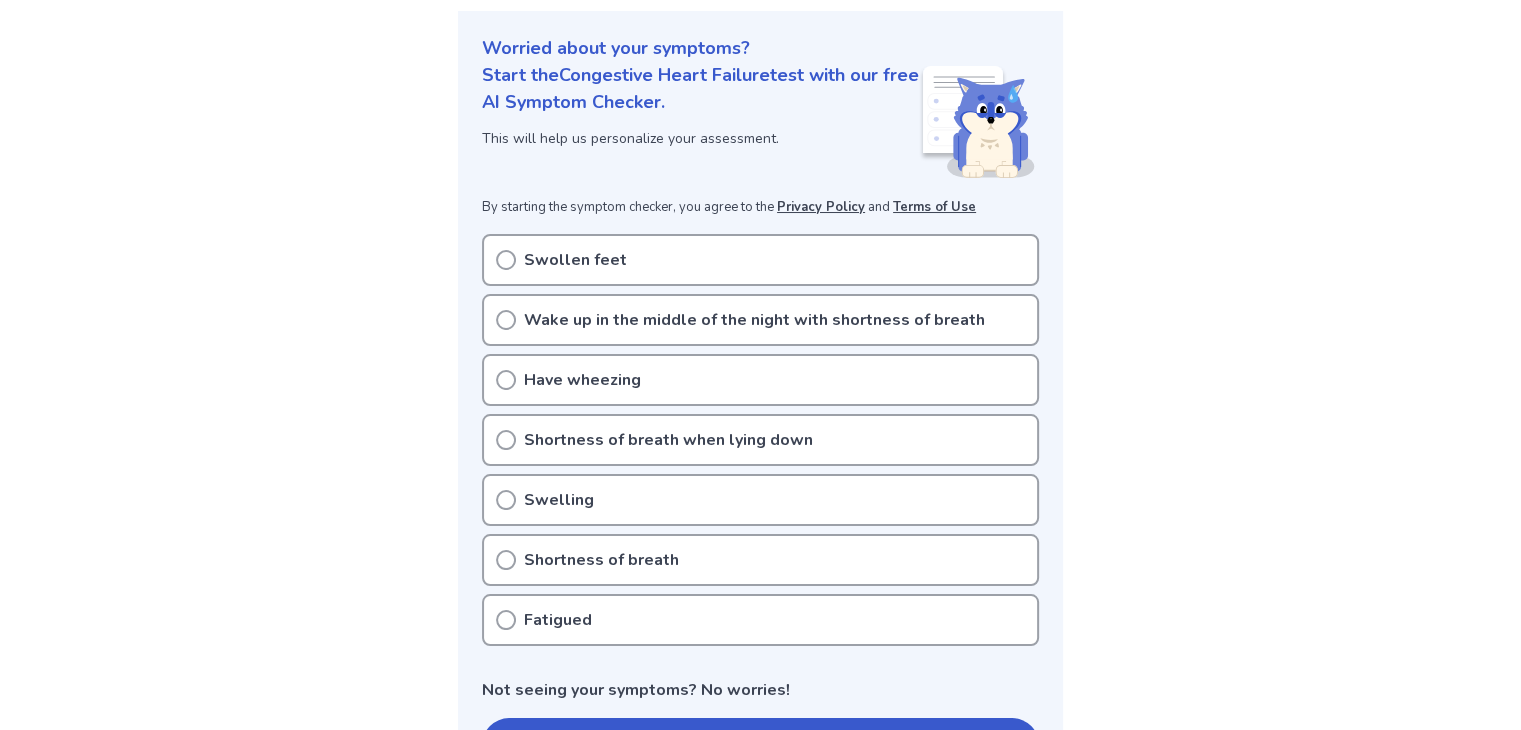 click on "Swollen feet" at bounding box center (760, 260) 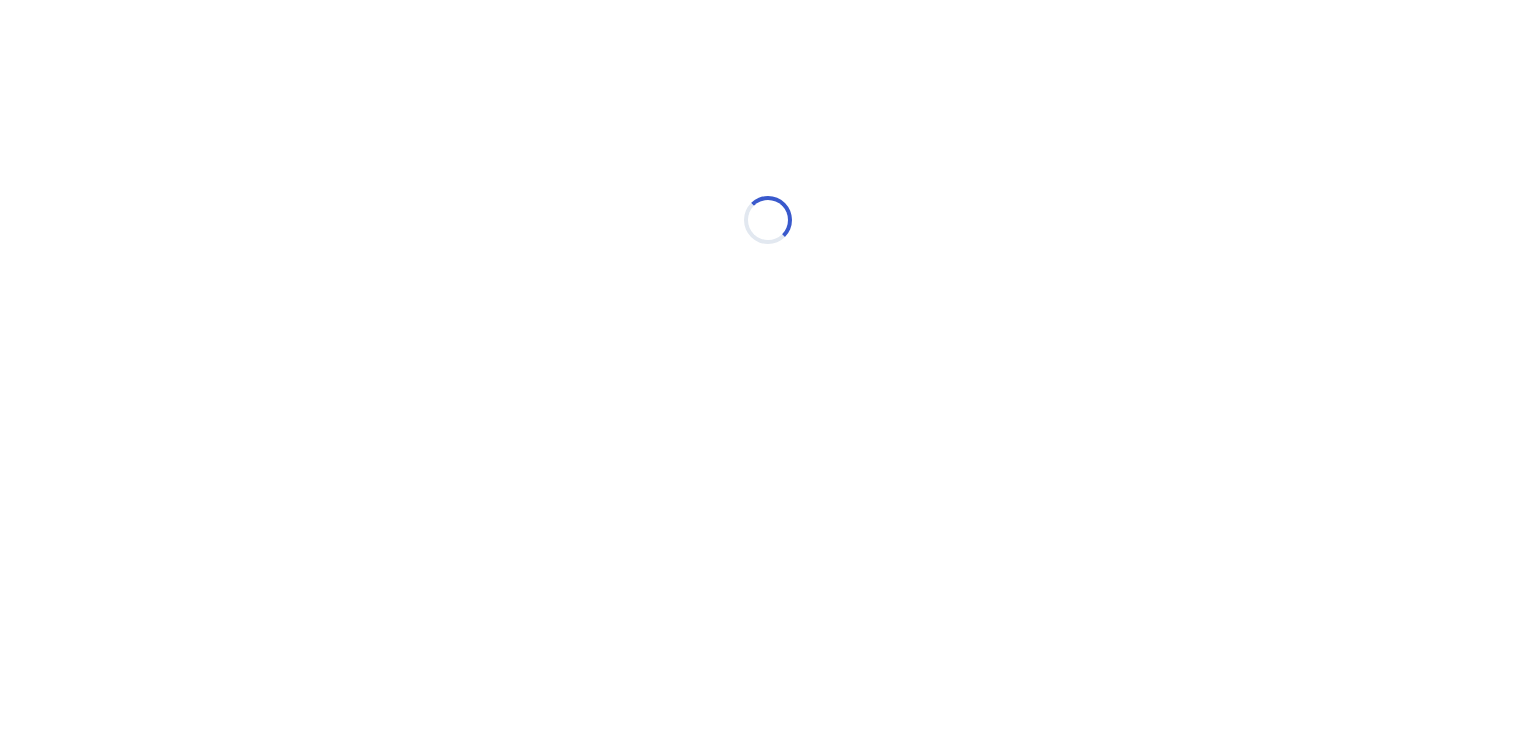 scroll, scrollTop: 0, scrollLeft: 0, axis: both 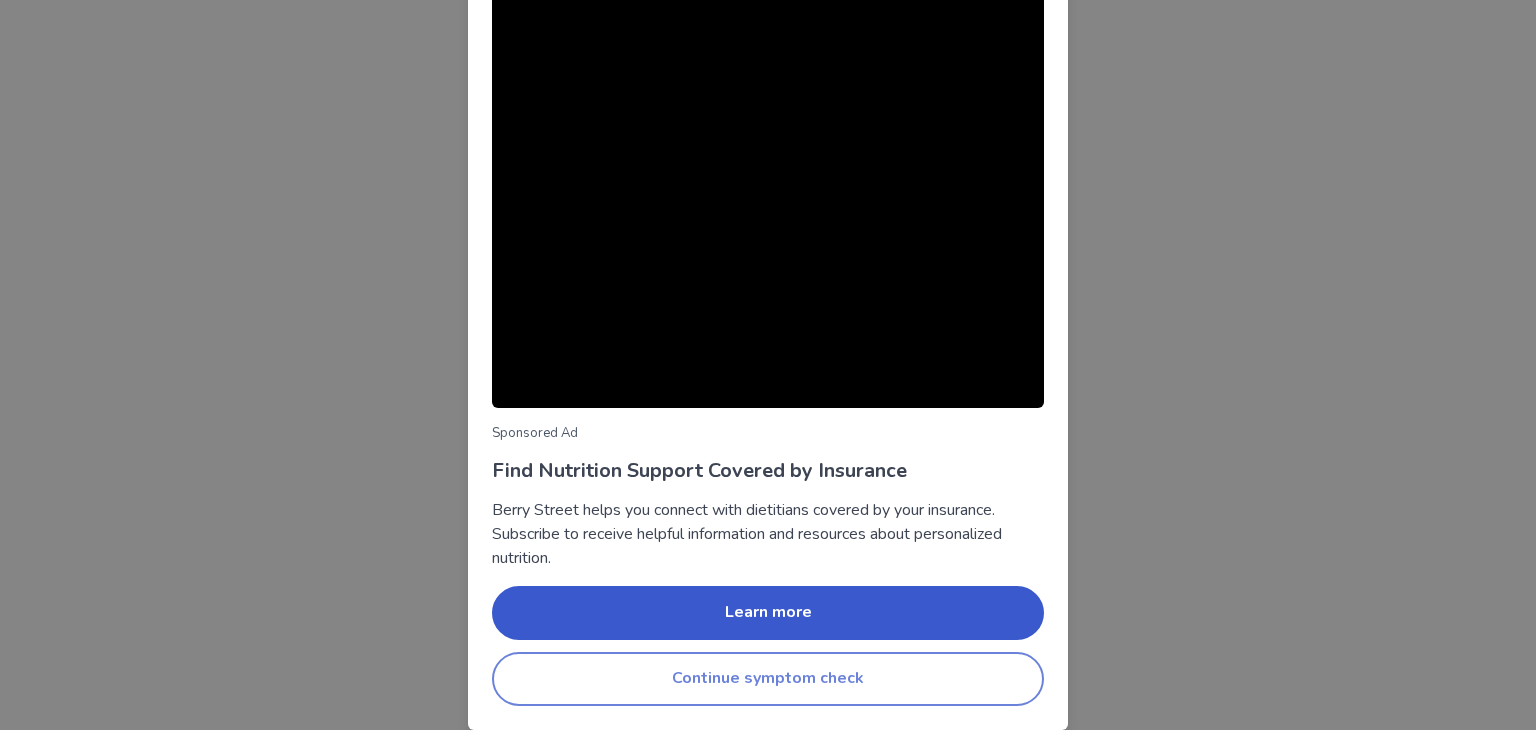 click on "Continue symptom check" at bounding box center [768, 679] 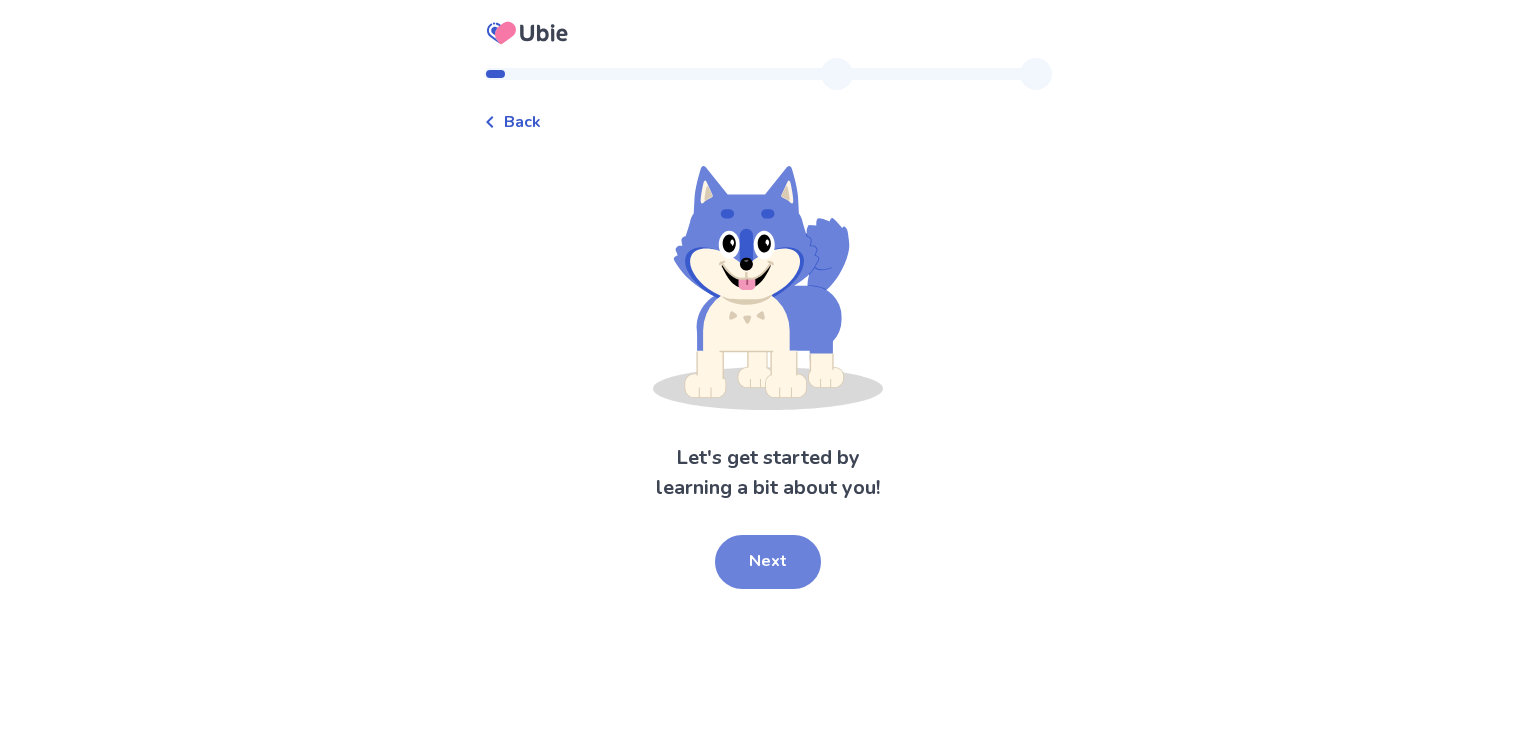 click on "Next" at bounding box center (768, 562) 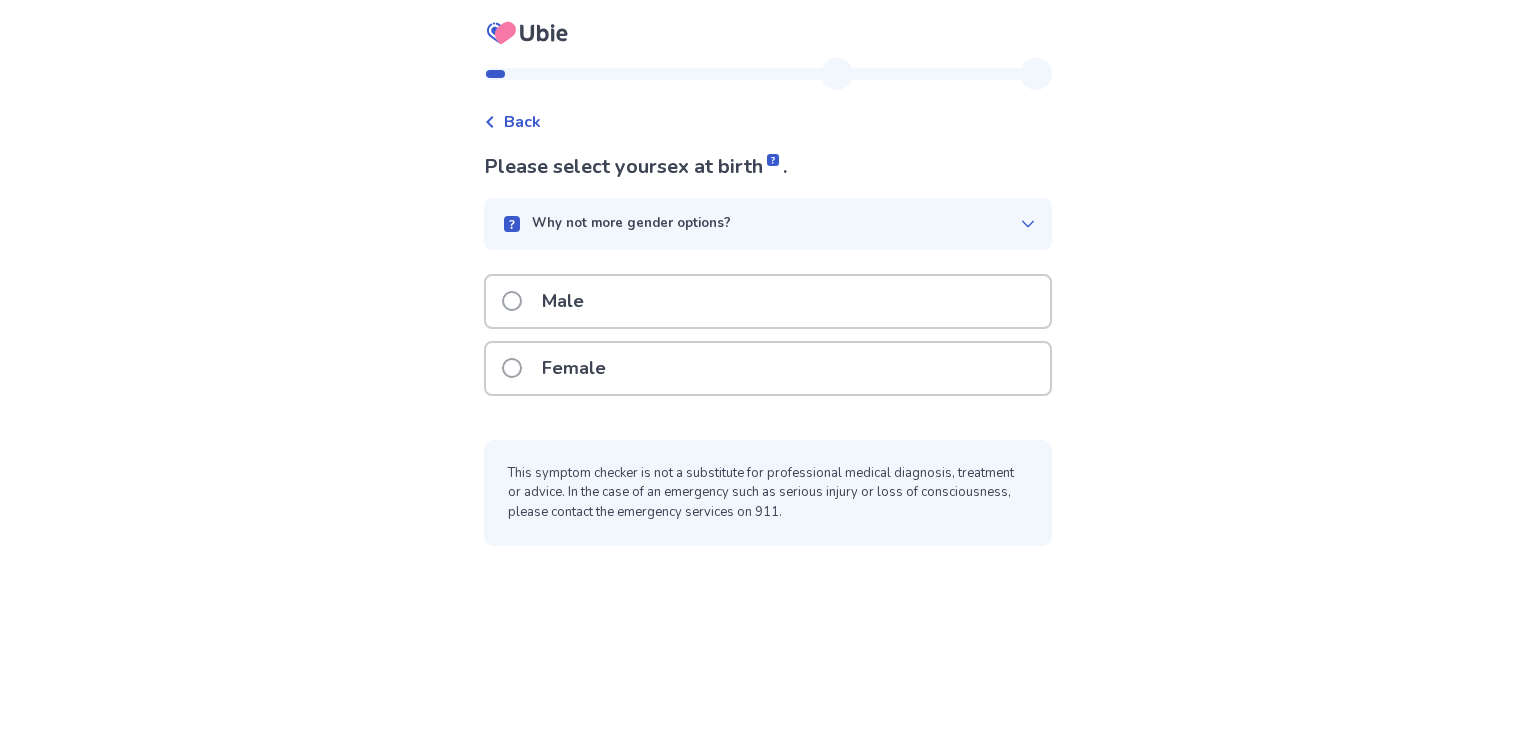 click on "Back" at bounding box center (522, 122) 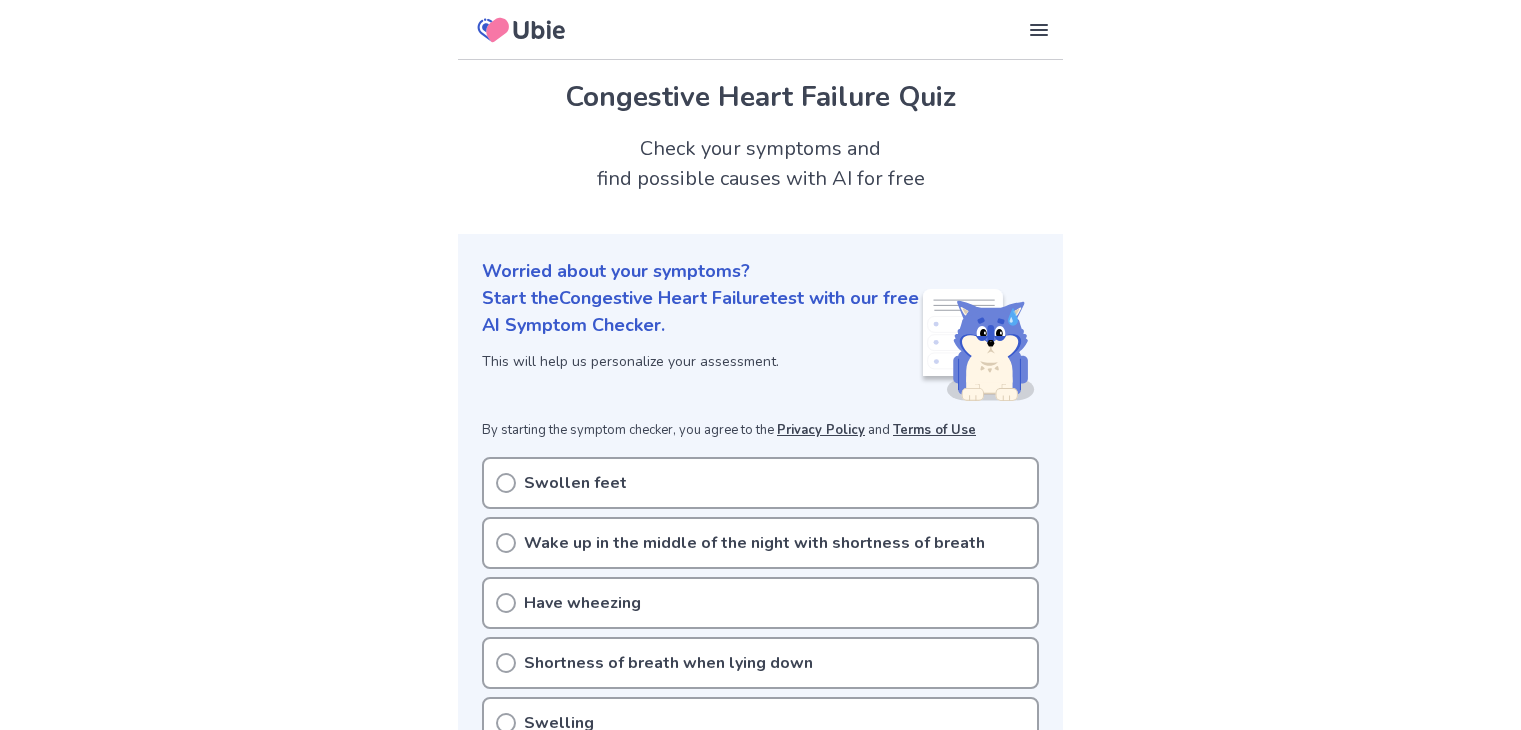 scroll, scrollTop: 223, scrollLeft: 0, axis: vertical 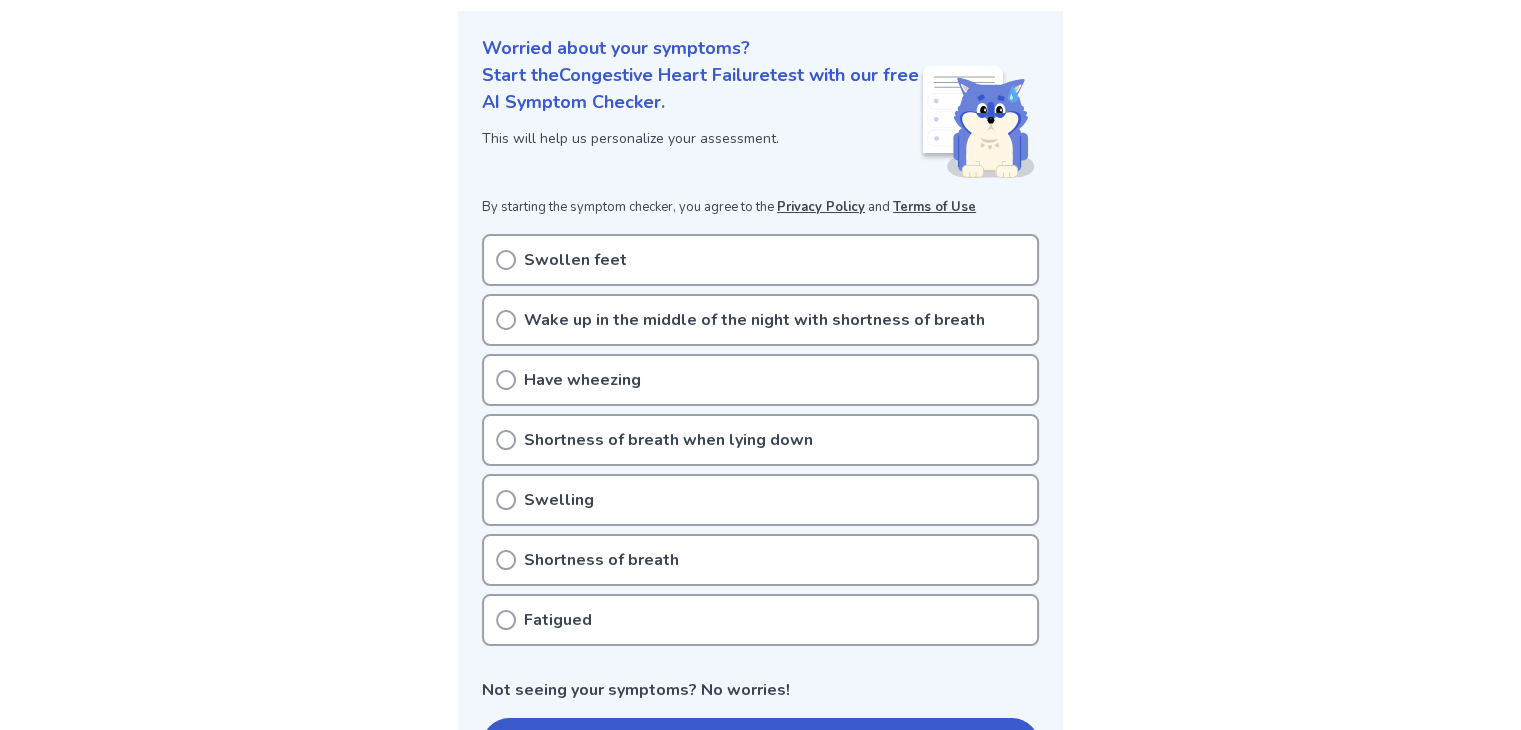 click on "Swollen feet" at bounding box center [760, 260] 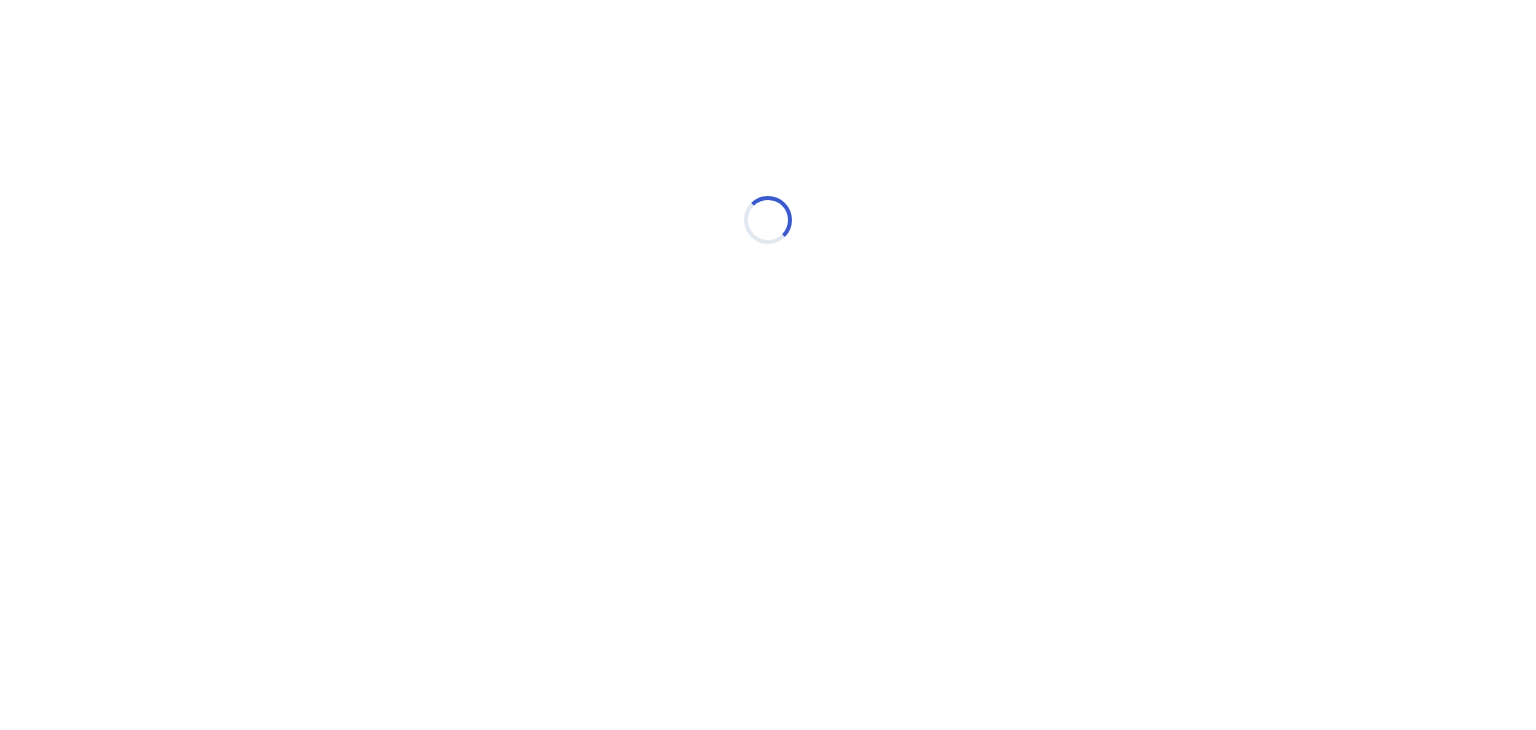 scroll, scrollTop: 0, scrollLeft: 0, axis: both 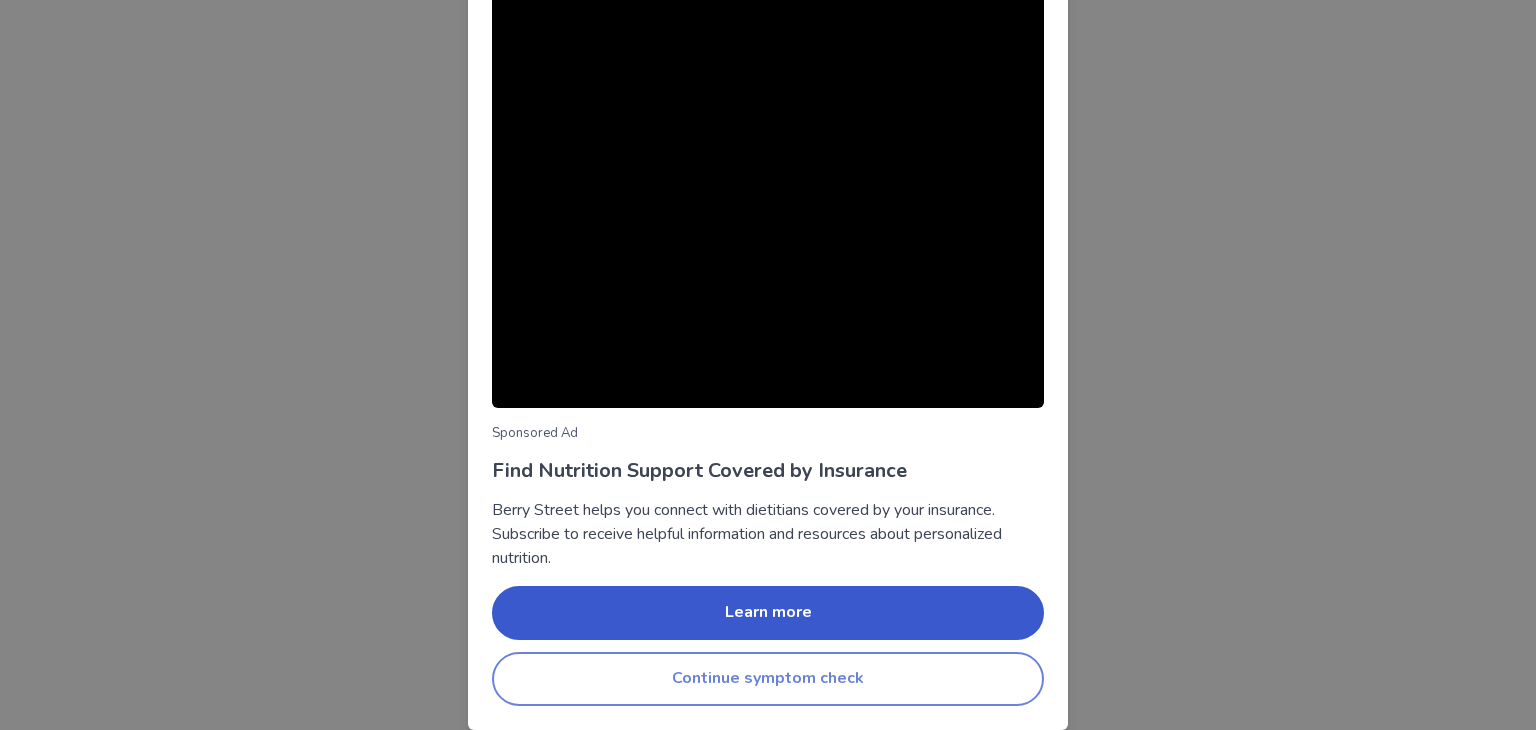click on "Continue symptom check" at bounding box center (768, 679) 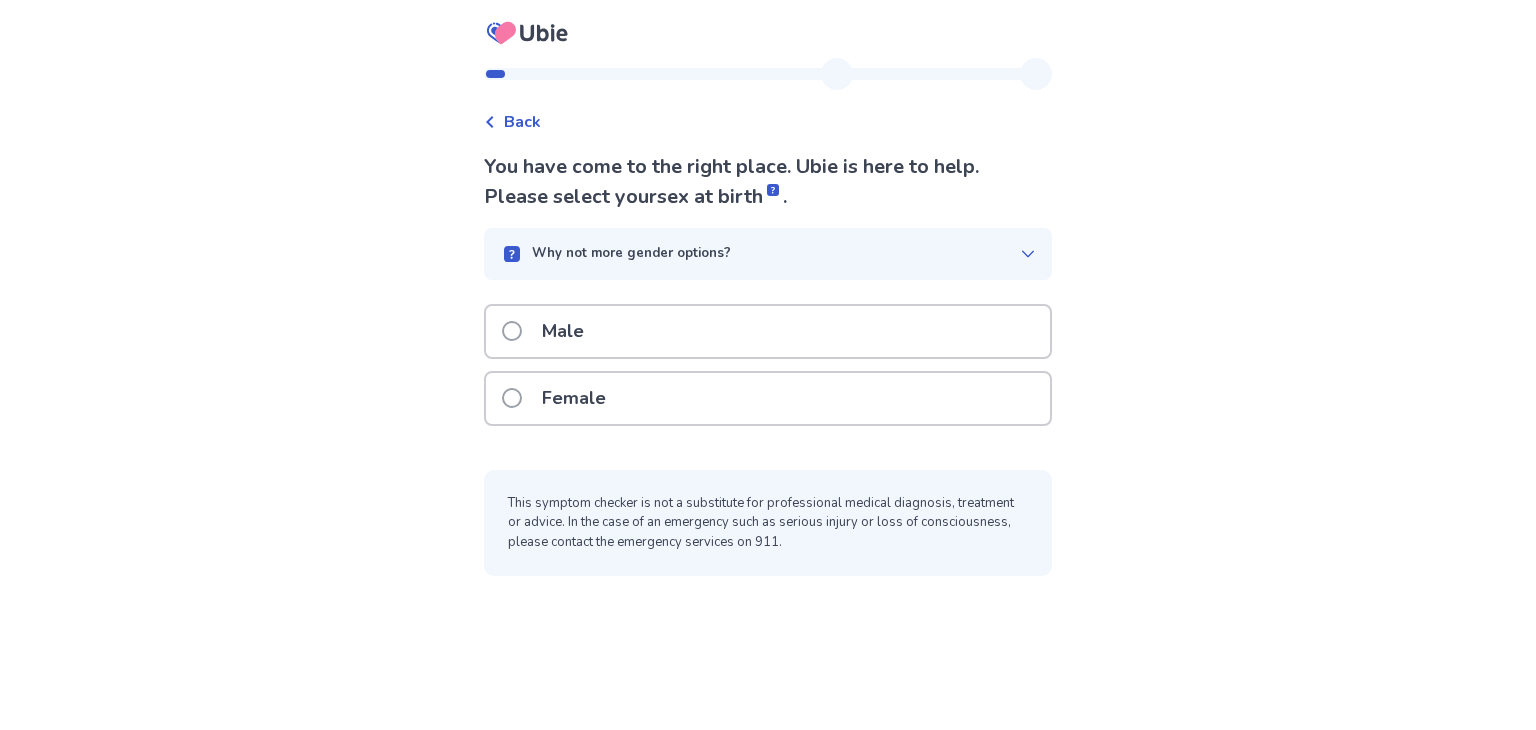 click on "Male" at bounding box center (563, 331) 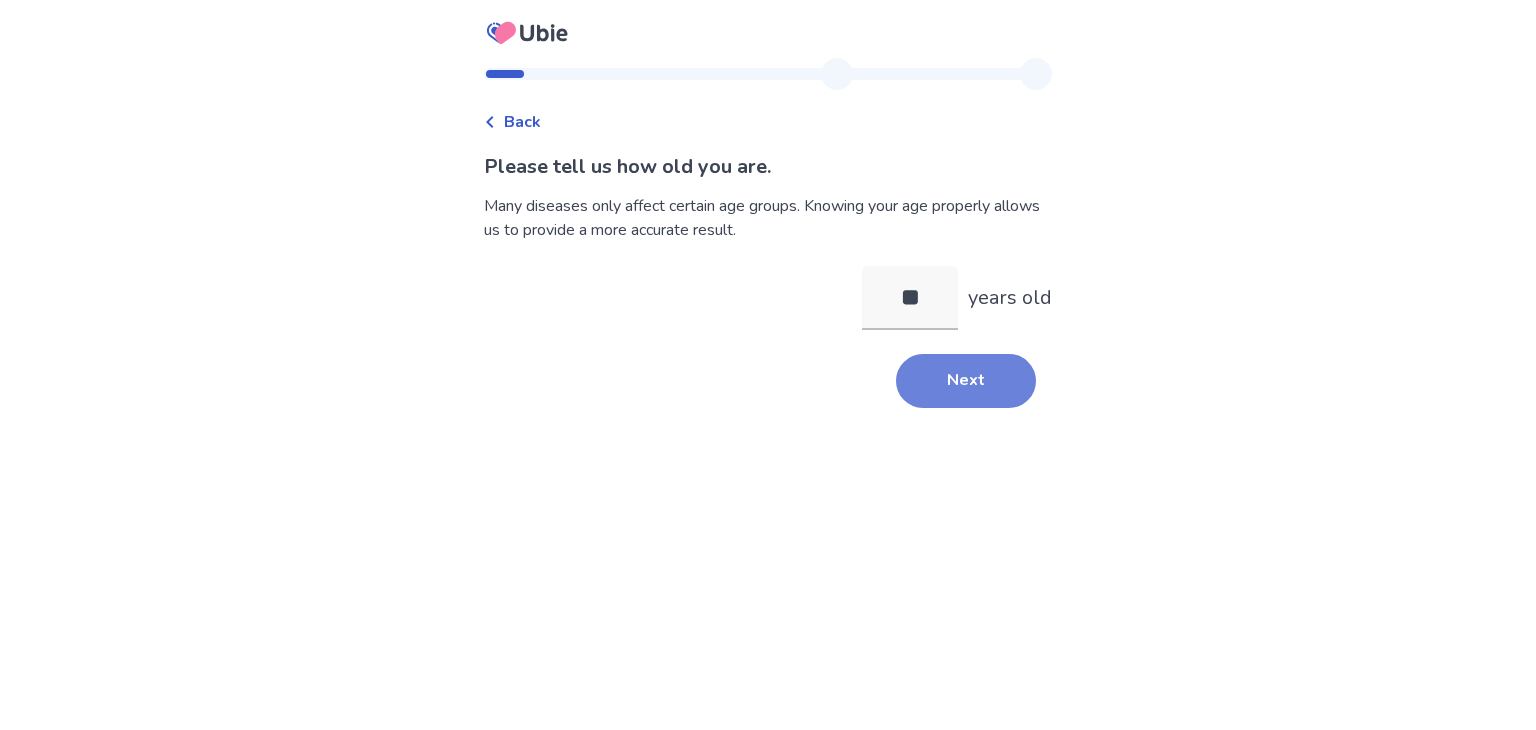 type on "**" 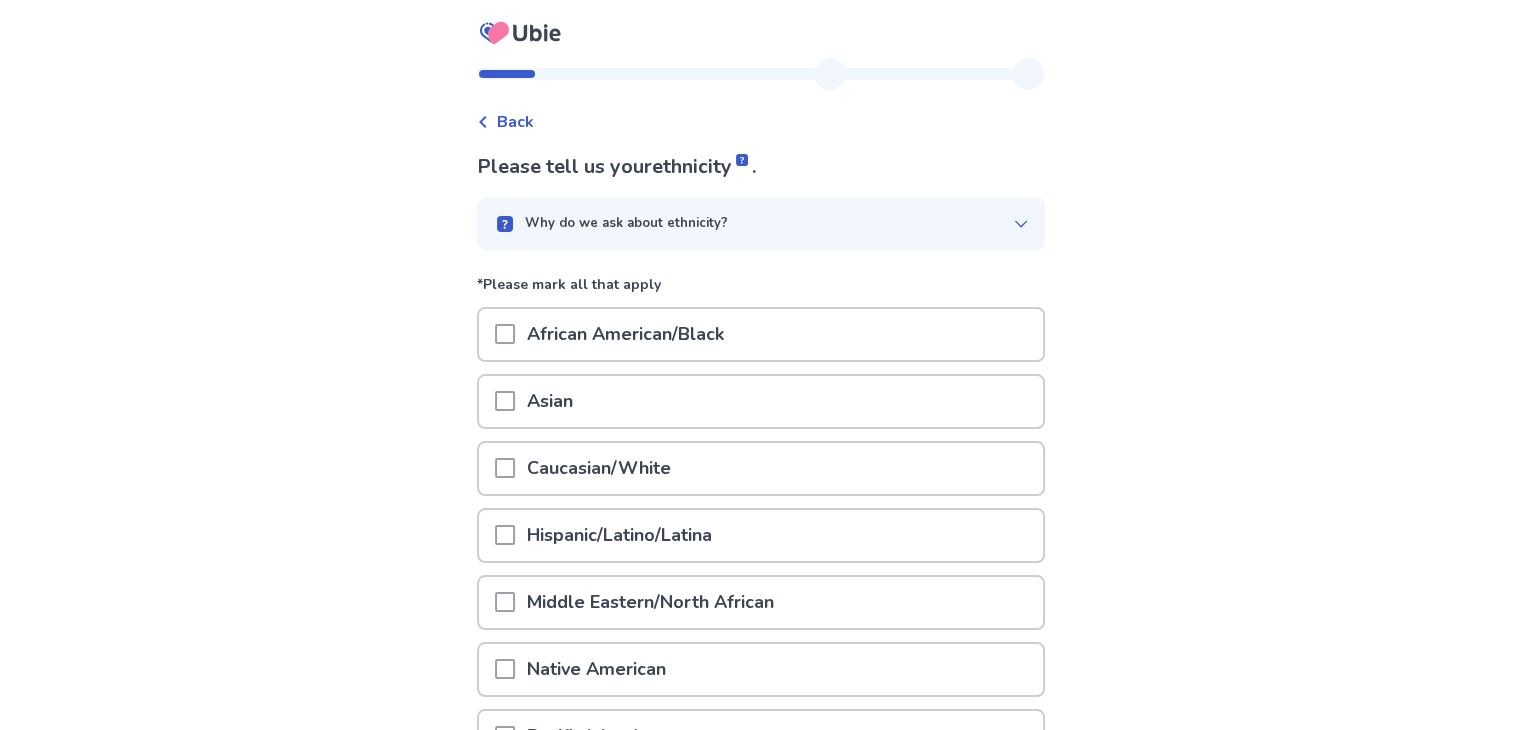 click on "Caucasian/White" at bounding box center [599, 468] 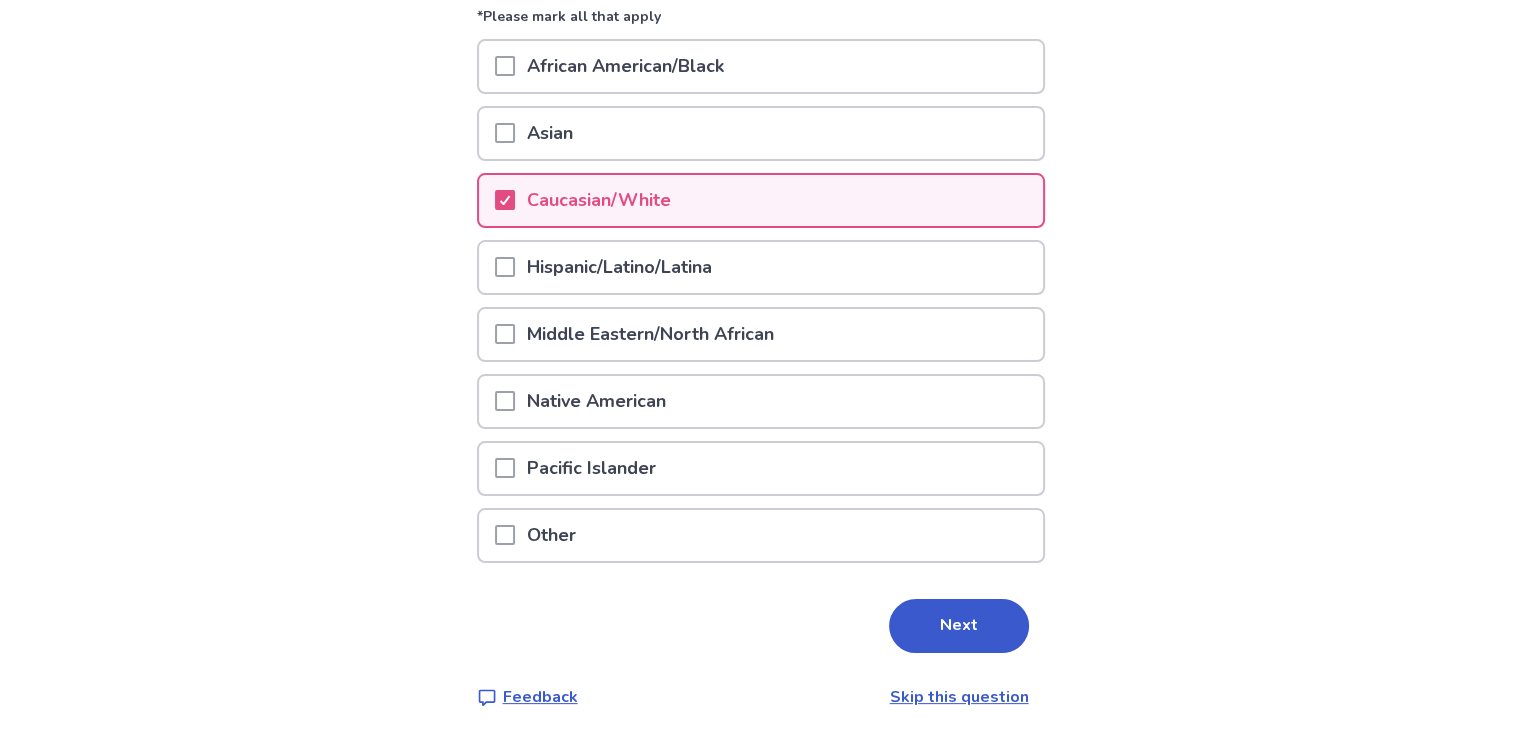 scroll, scrollTop: 272, scrollLeft: 0, axis: vertical 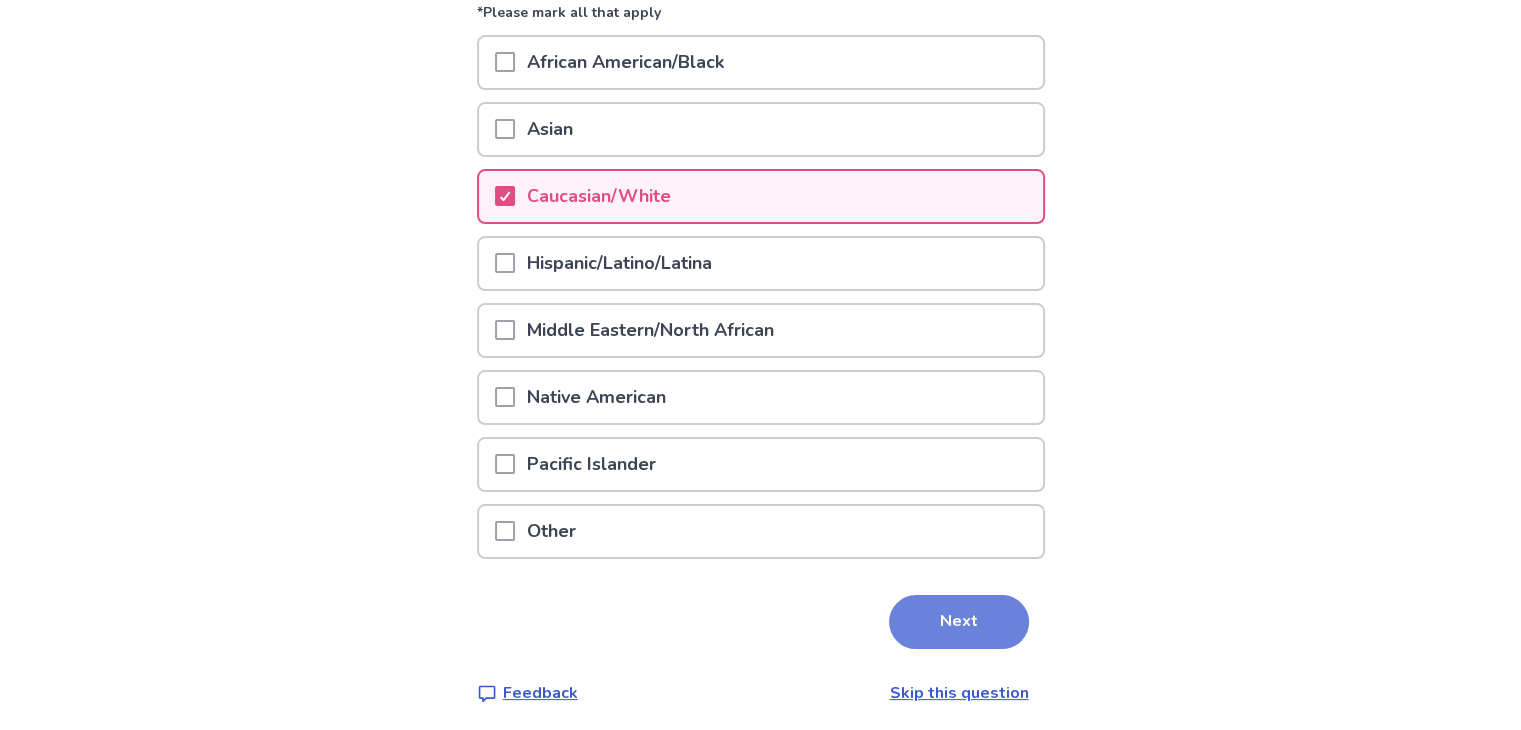 click on "Next" at bounding box center (959, 622) 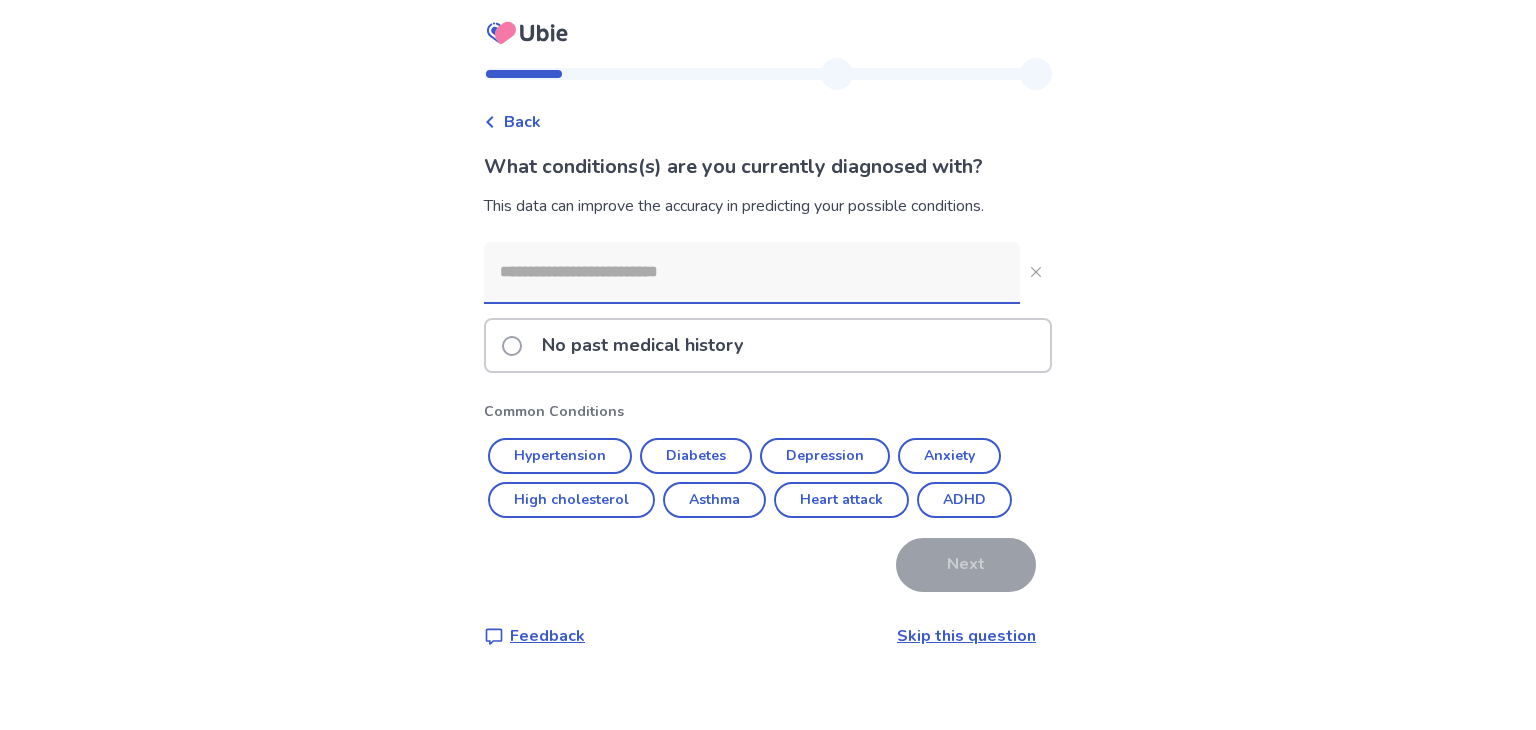 click at bounding box center (752, 272) 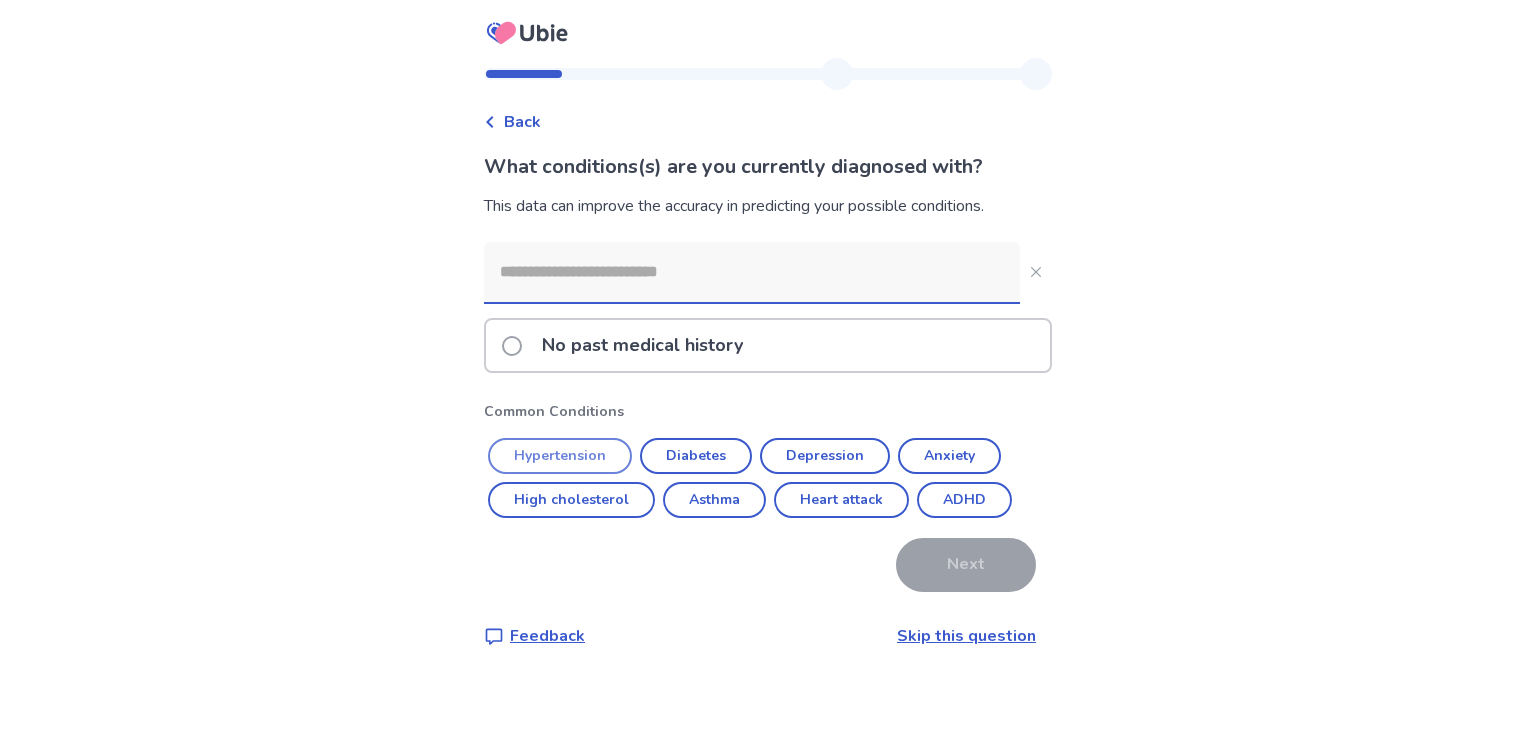 click on "Hypertension" at bounding box center [560, 456] 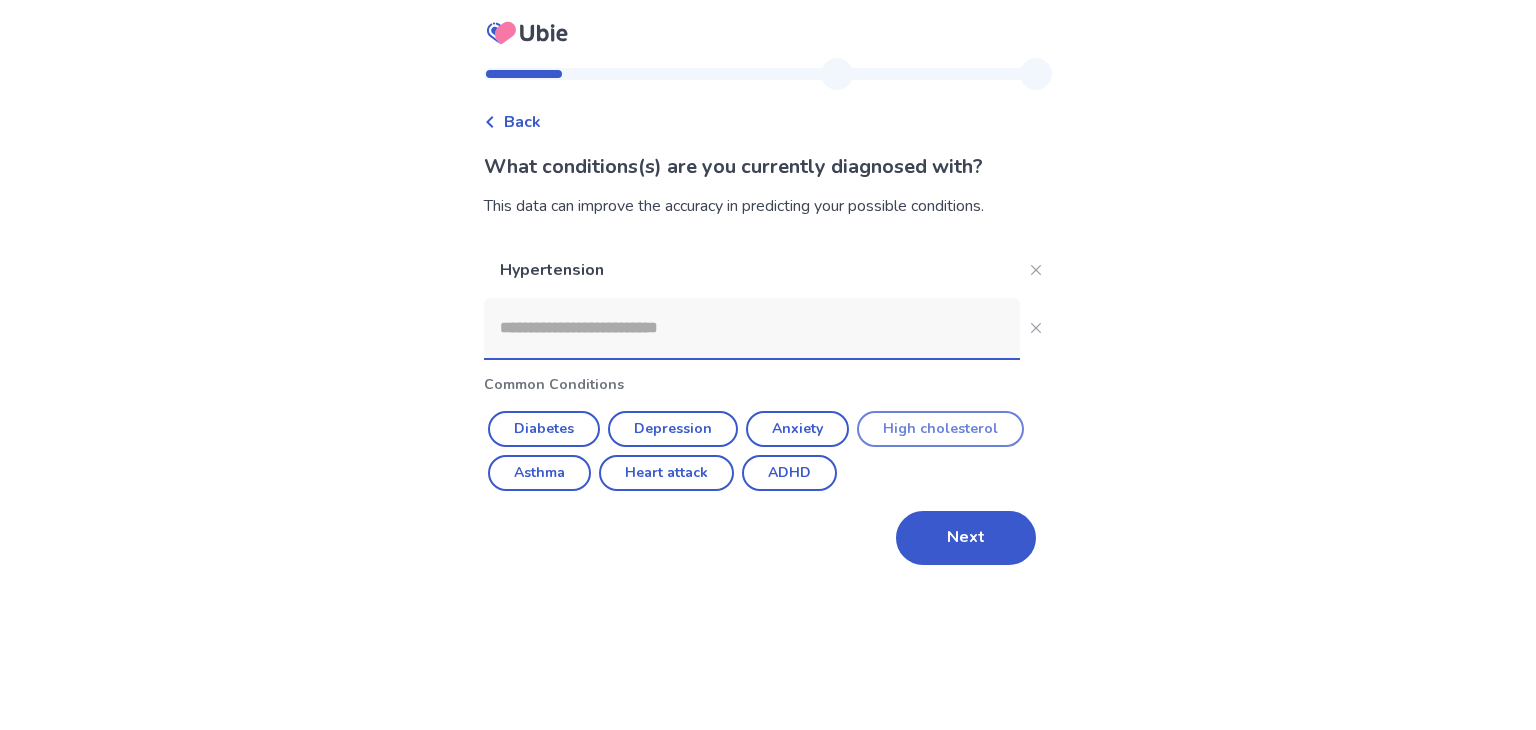 click on "High cholesterol" at bounding box center (940, 429) 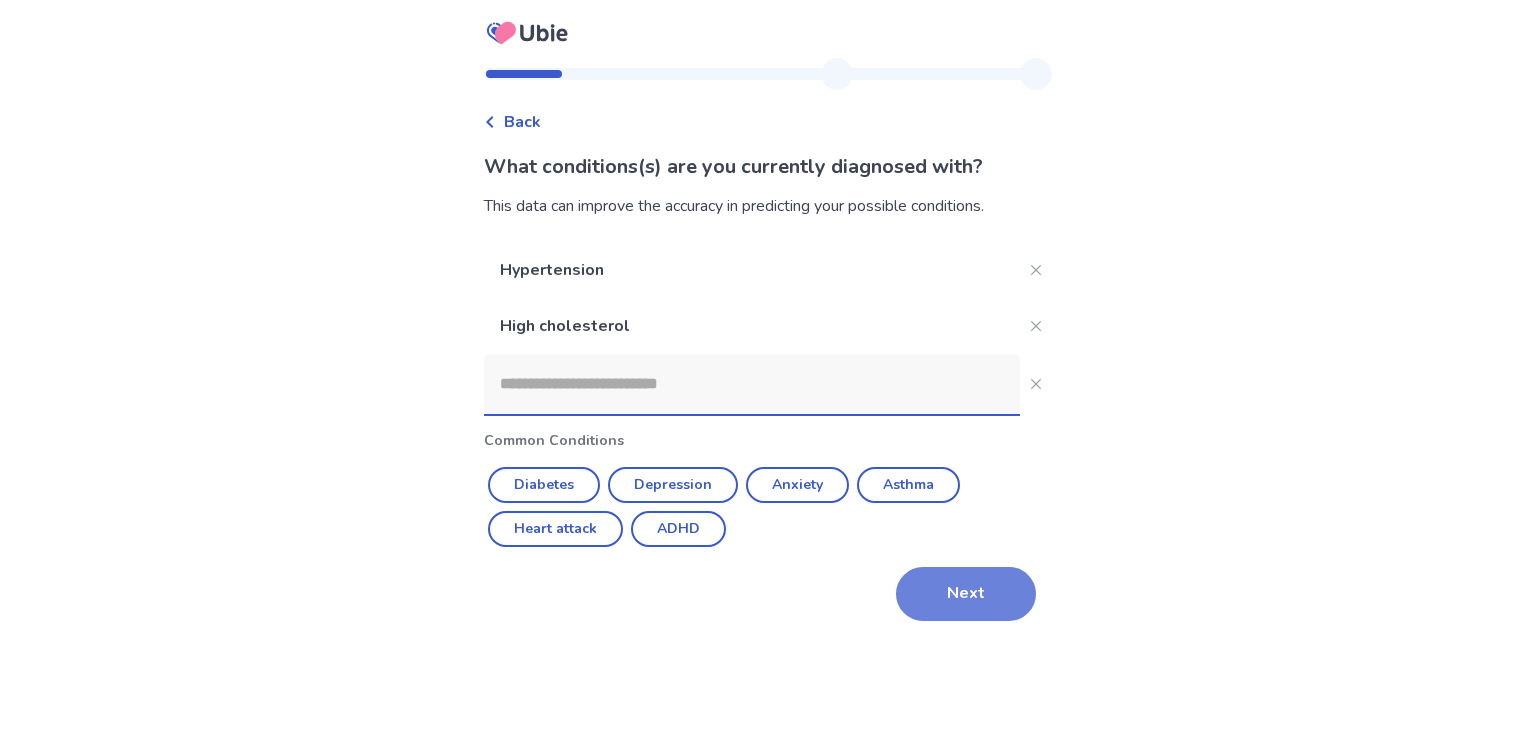 click on "Next" at bounding box center [966, 594] 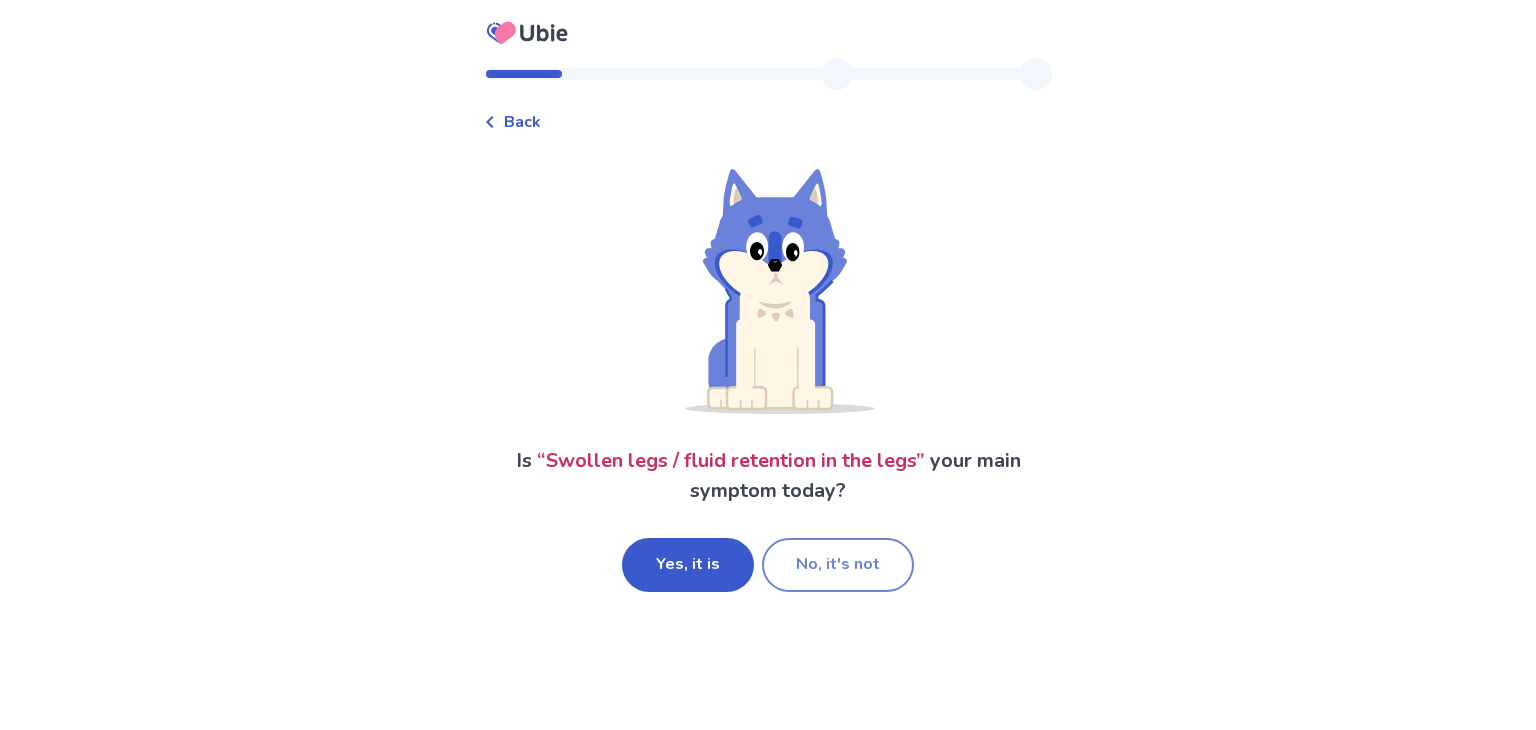 click on "No, it's not" at bounding box center (838, 565) 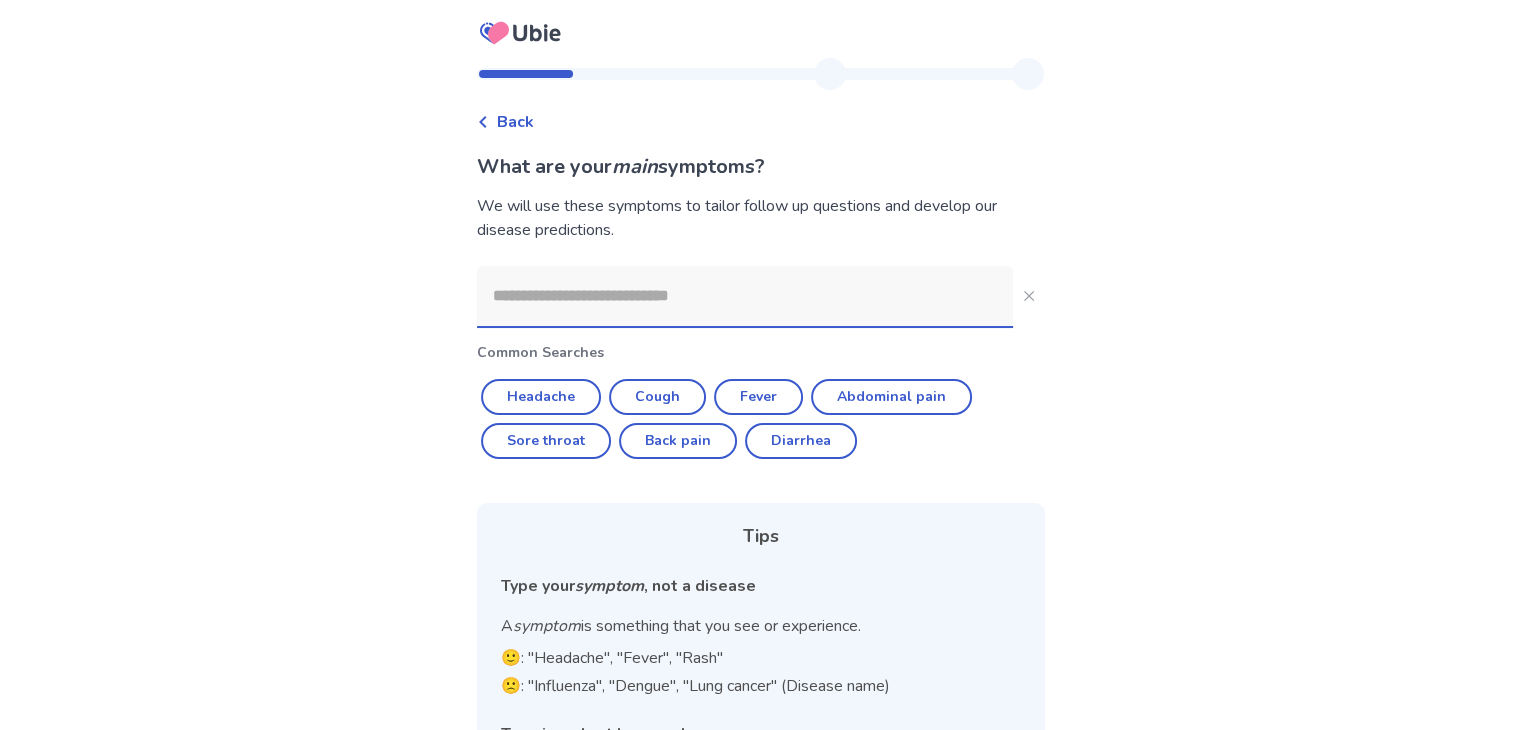 click 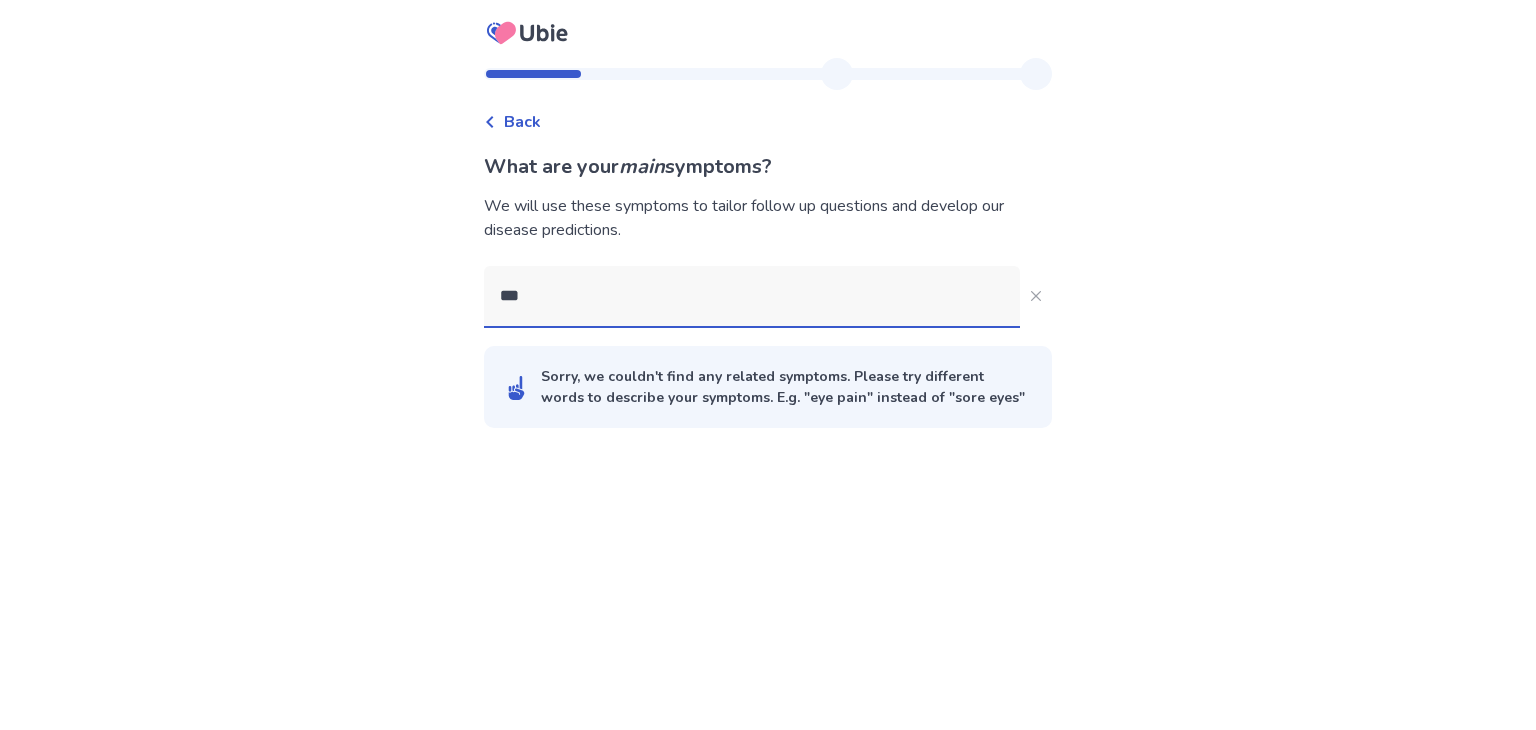 type on "****" 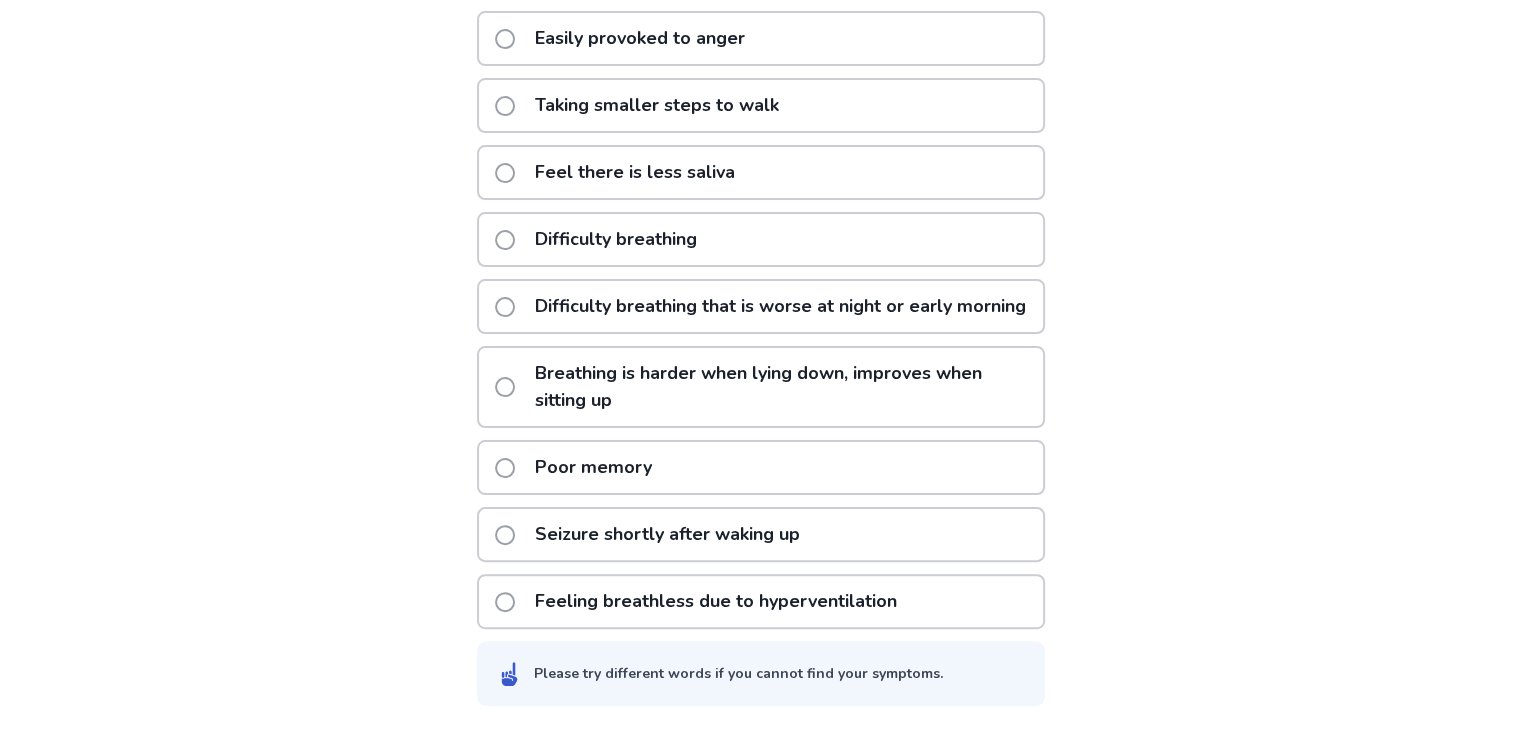 scroll, scrollTop: 450, scrollLeft: 0, axis: vertical 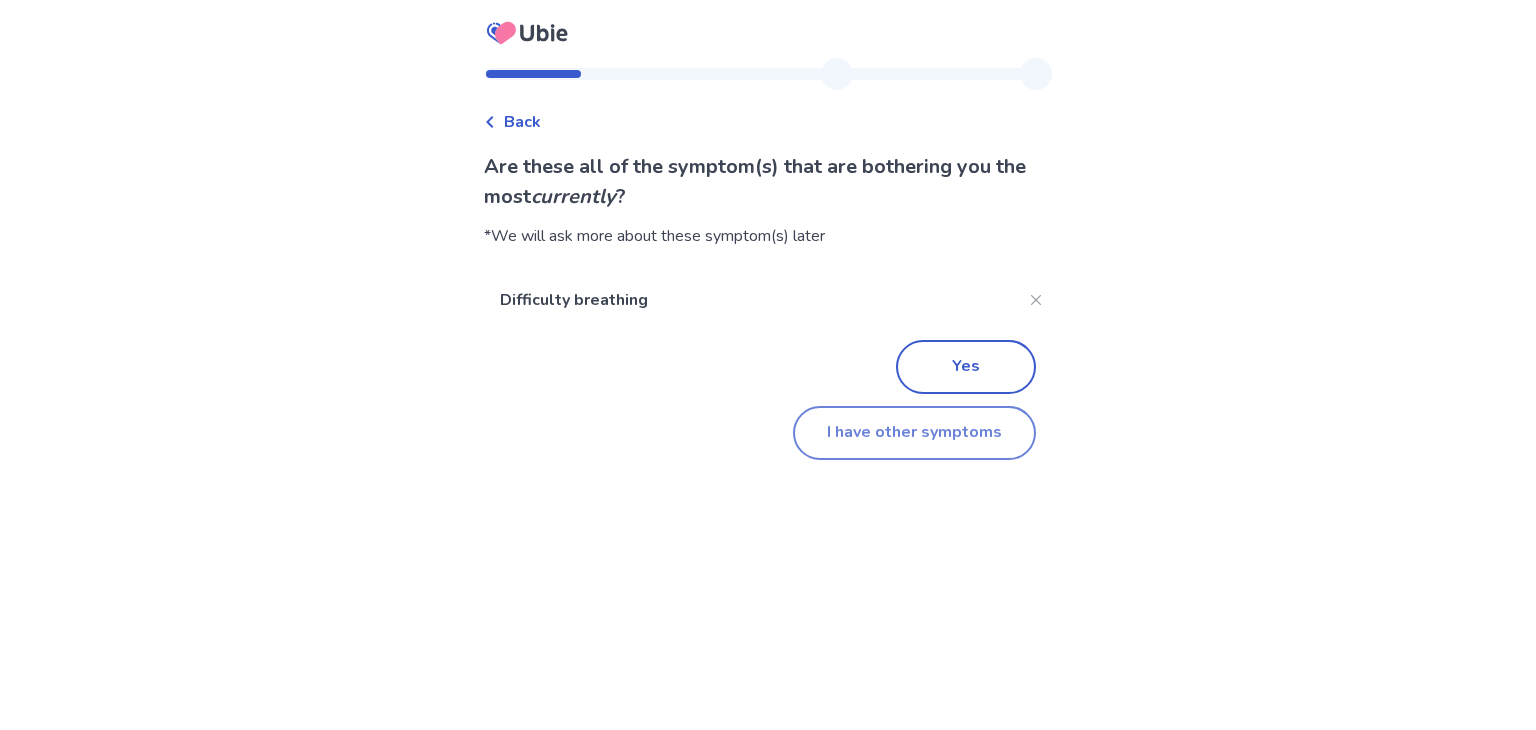 click on "I have other symptoms" 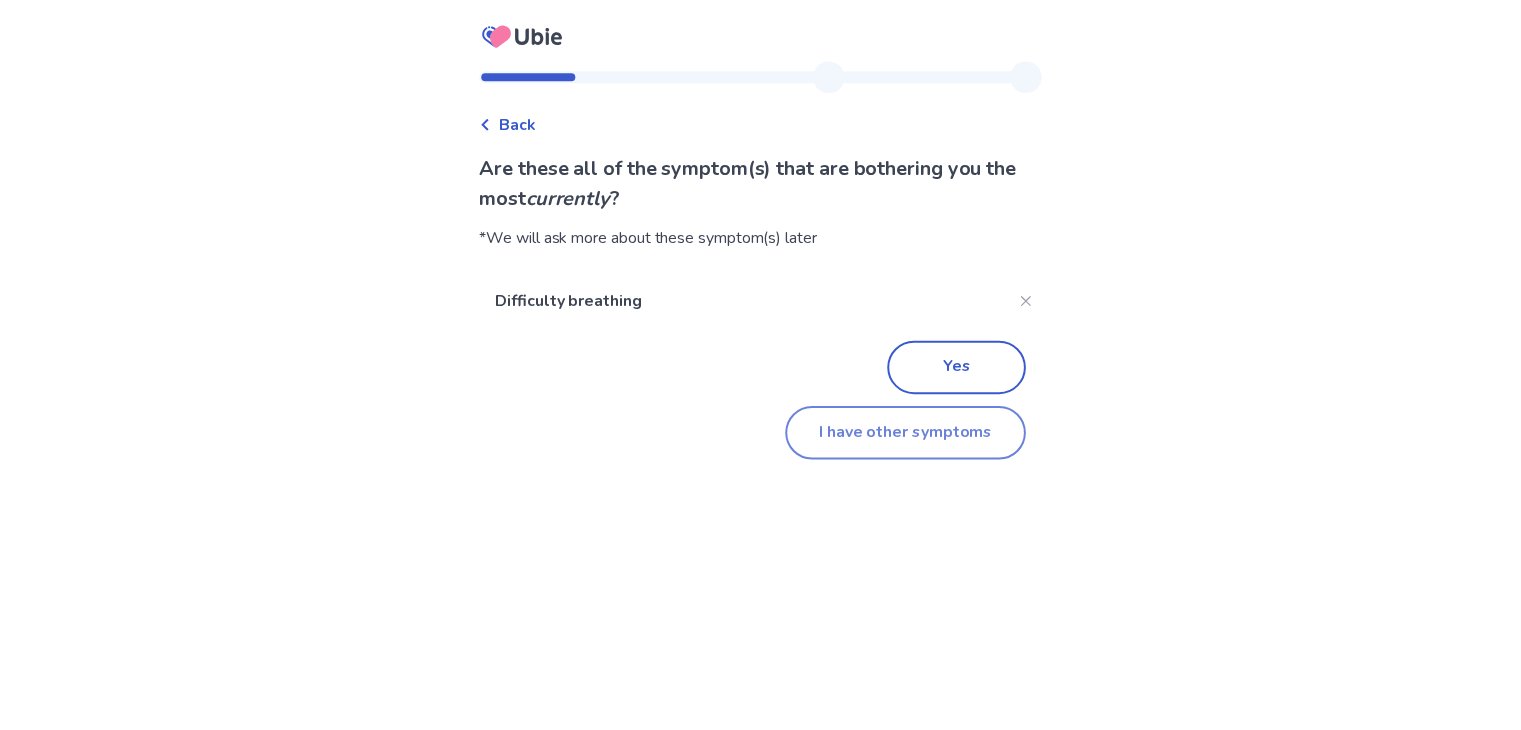 scroll, scrollTop: 226, scrollLeft: 0, axis: vertical 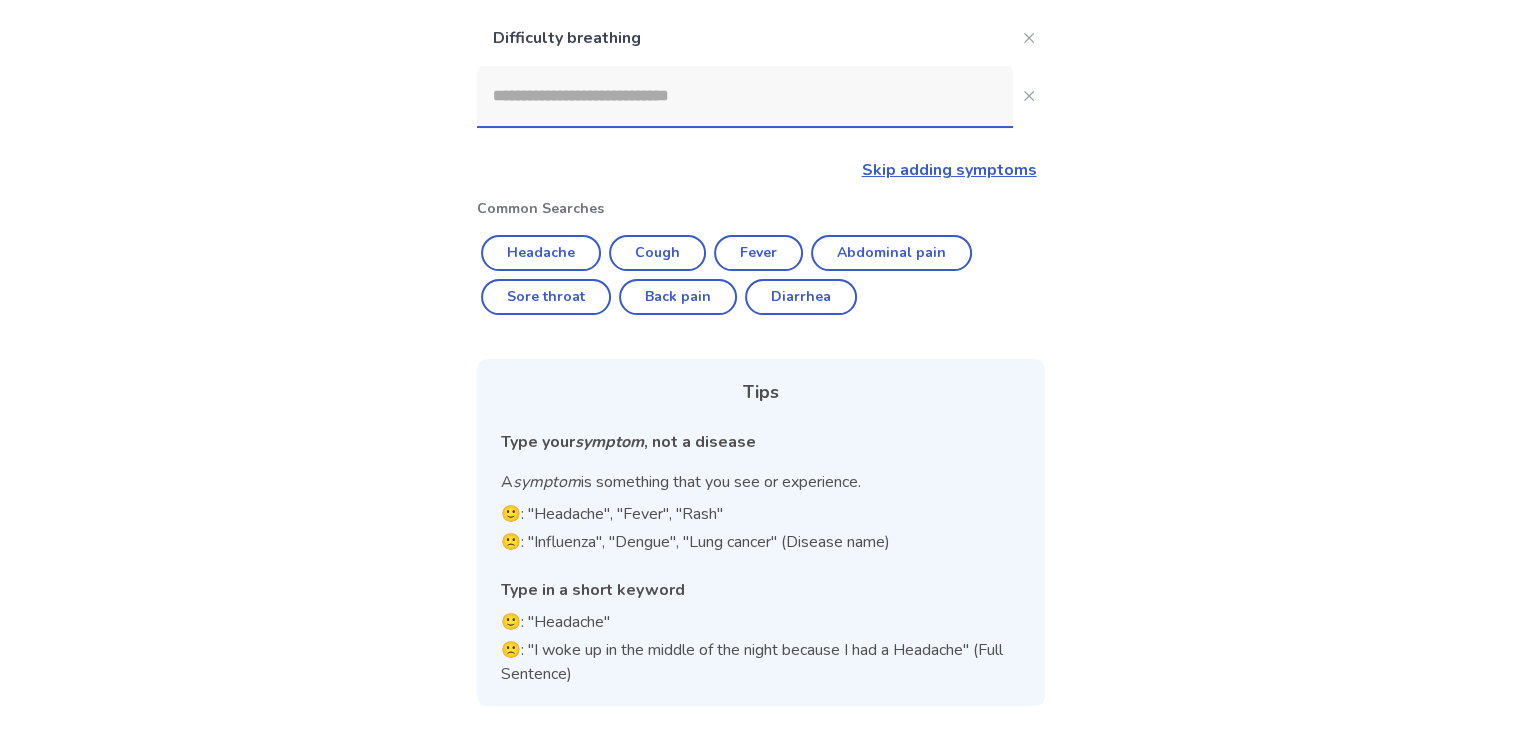 click 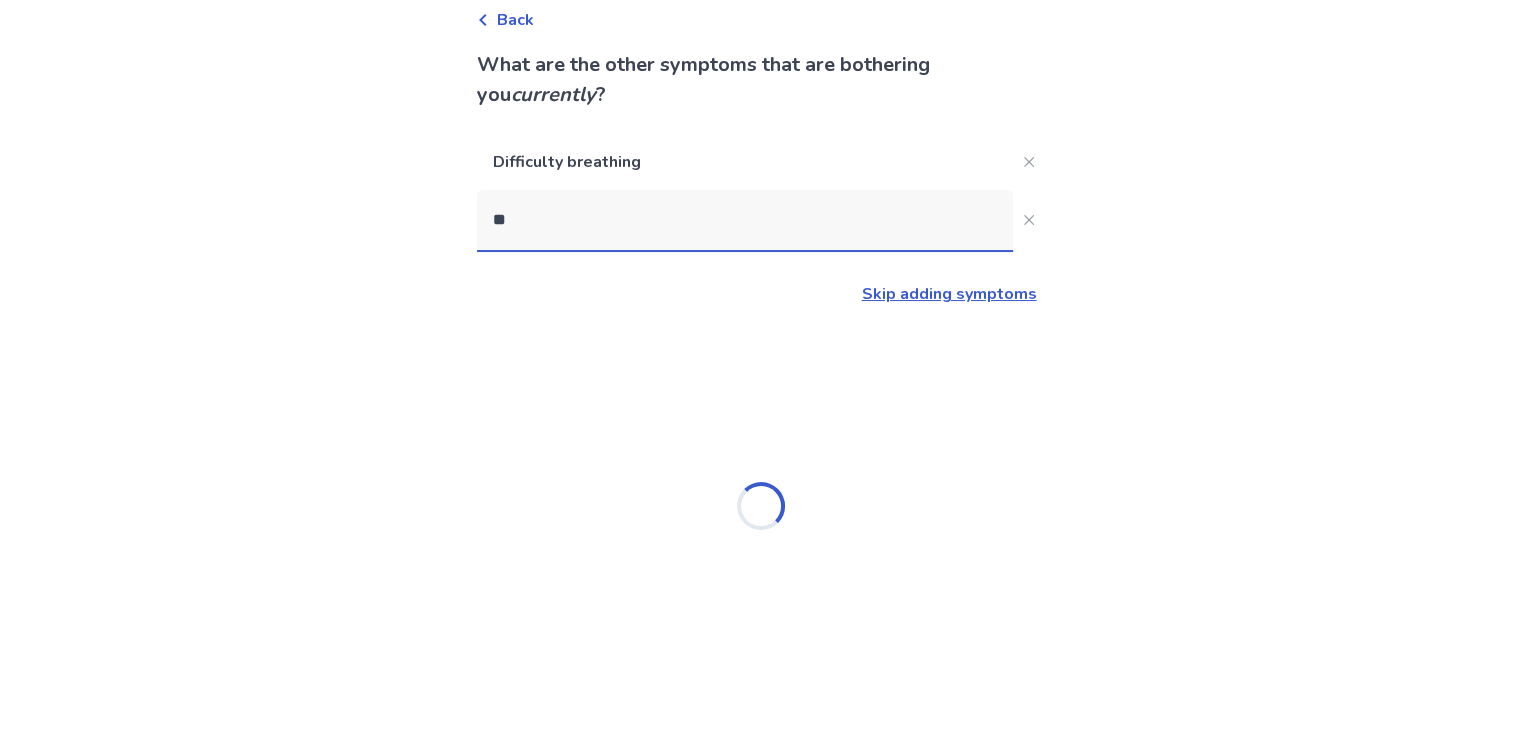 scroll, scrollTop: 0, scrollLeft: 0, axis: both 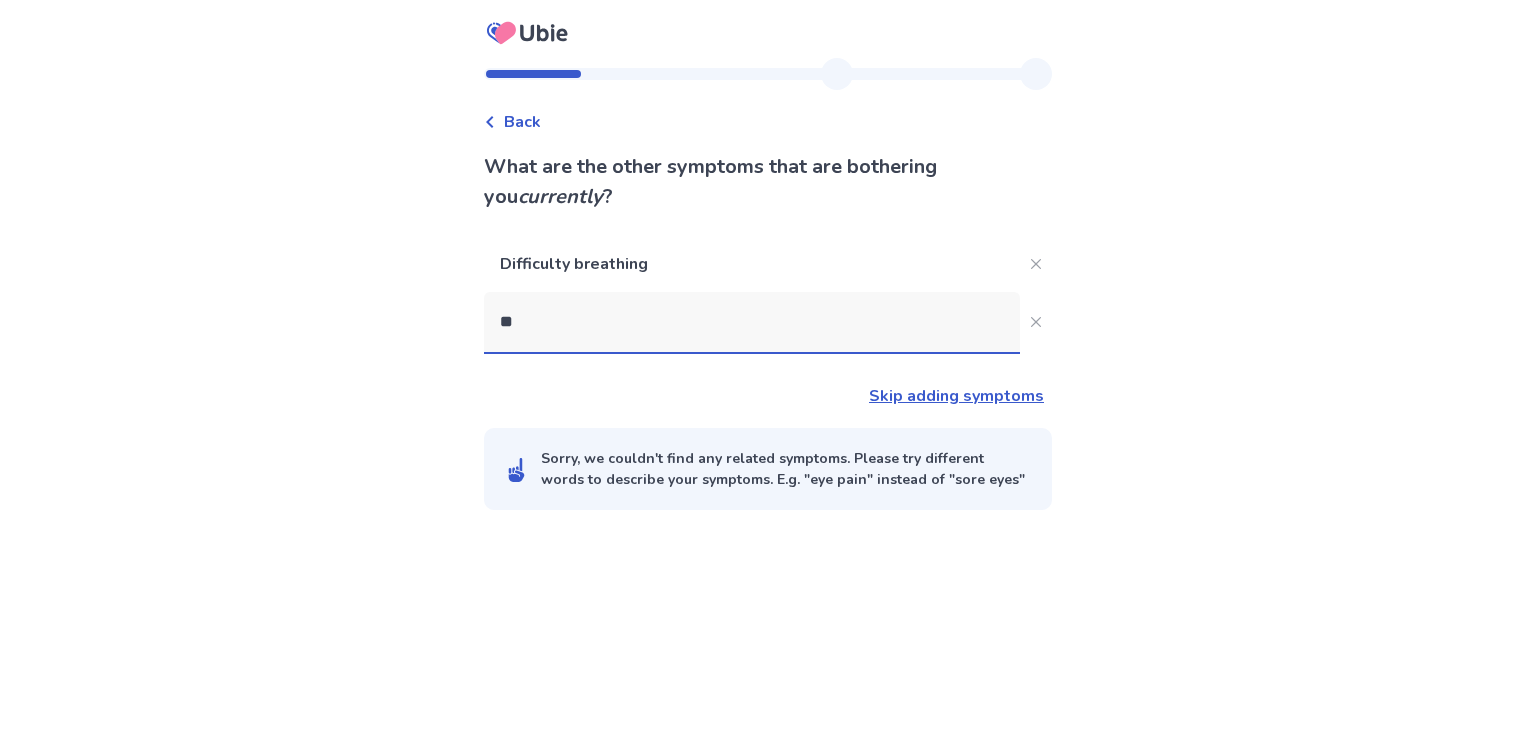 type on "***" 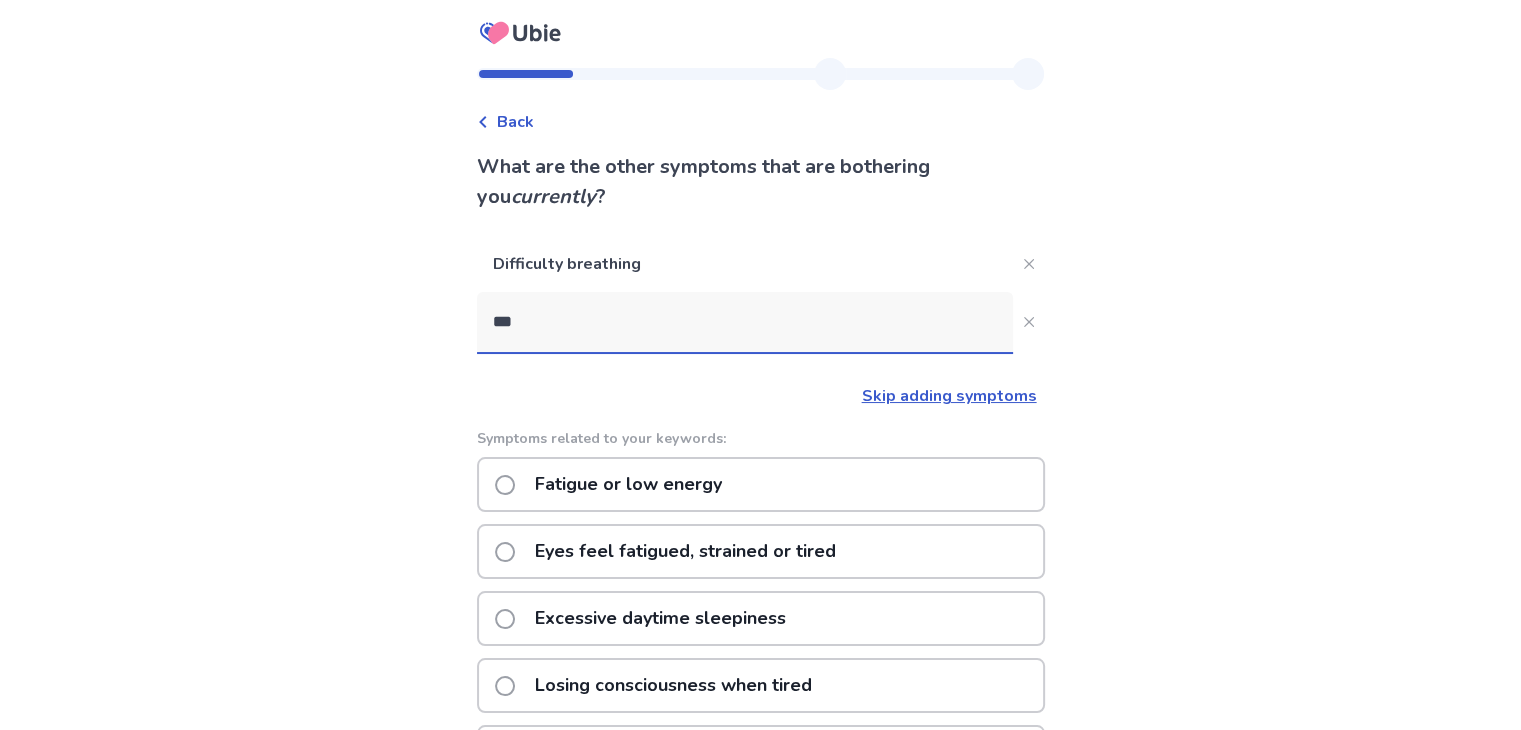 click on "Fatigue or low energy" 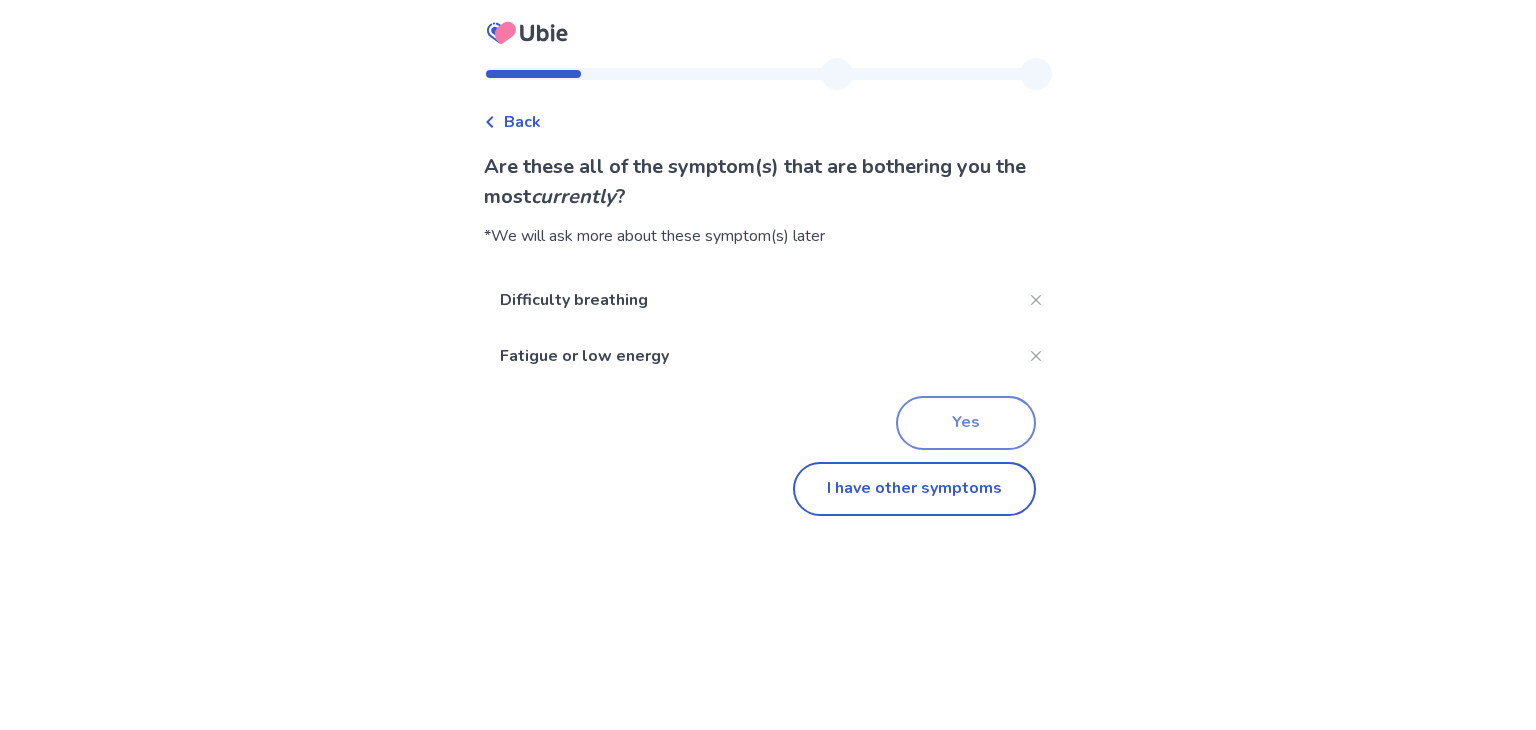 click on "Yes" 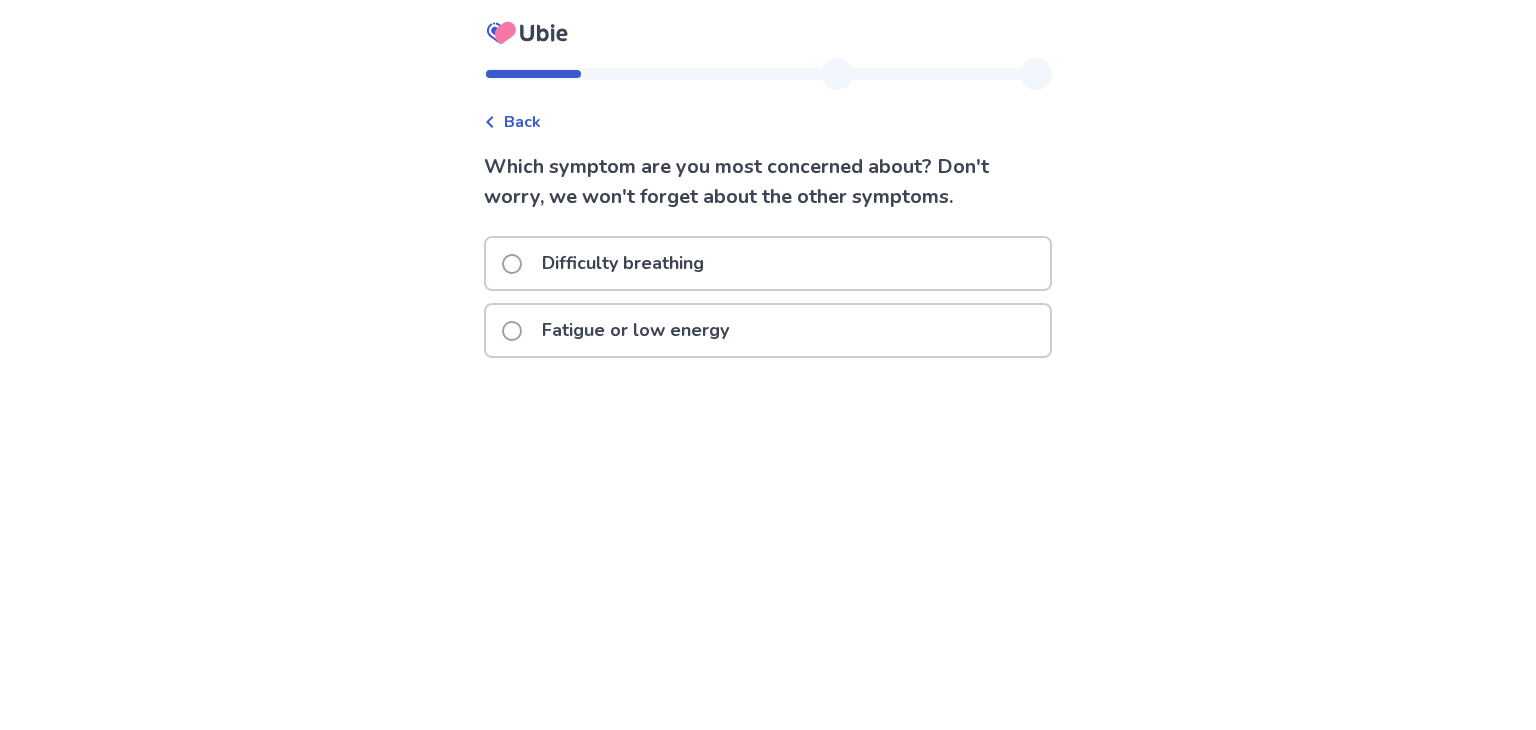 click on "Difficulty breathing" 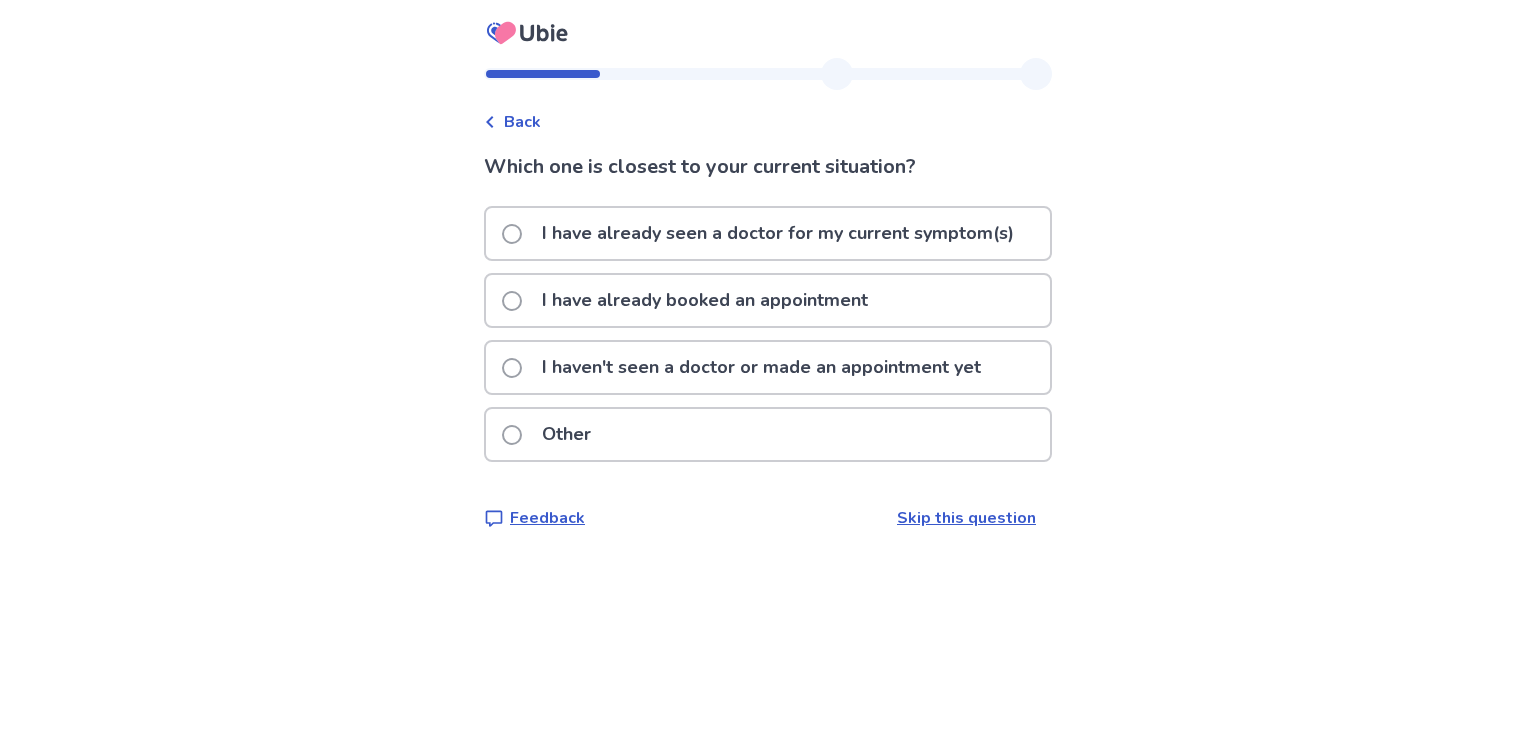 click on "I have already booked an appointment" at bounding box center [705, 300] 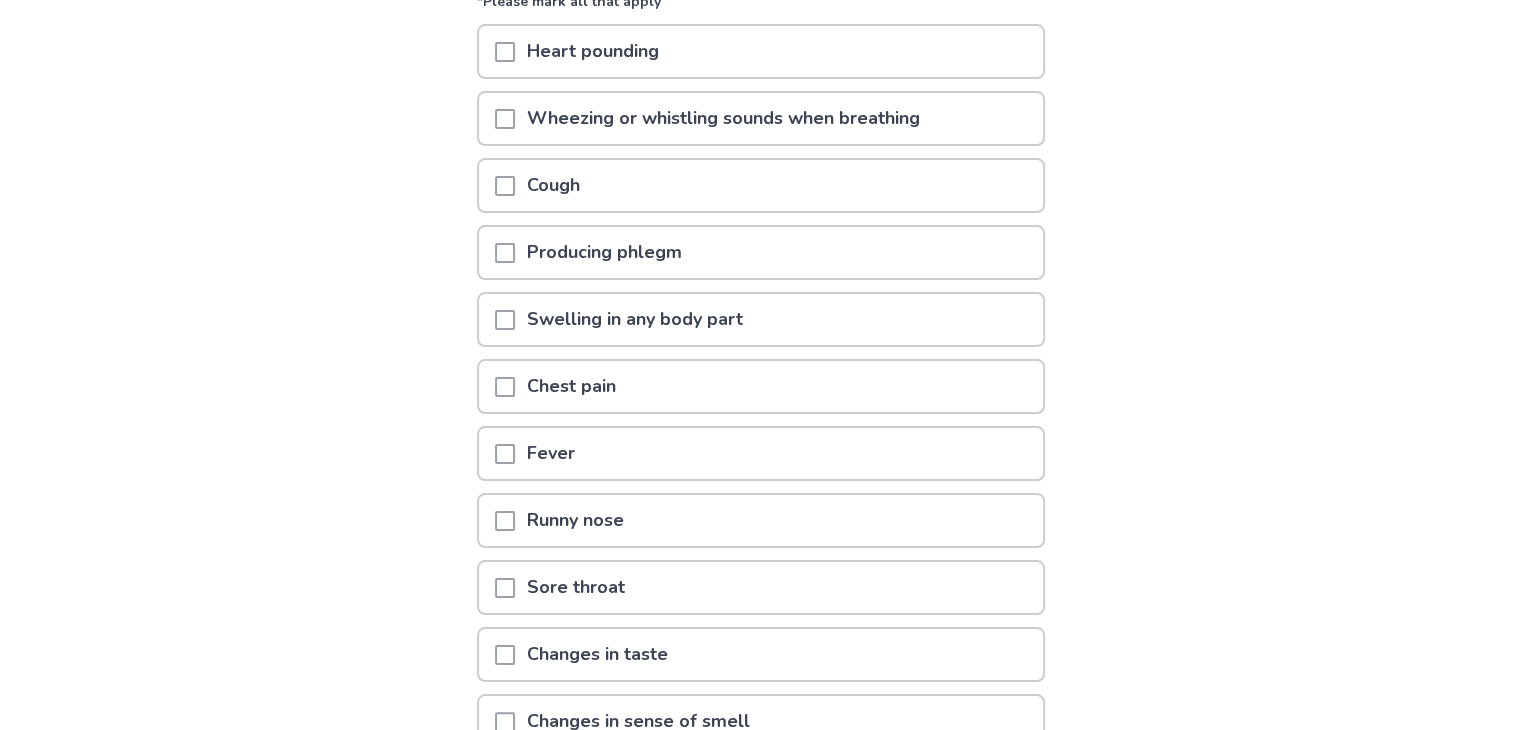 scroll, scrollTop: 251, scrollLeft: 0, axis: vertical 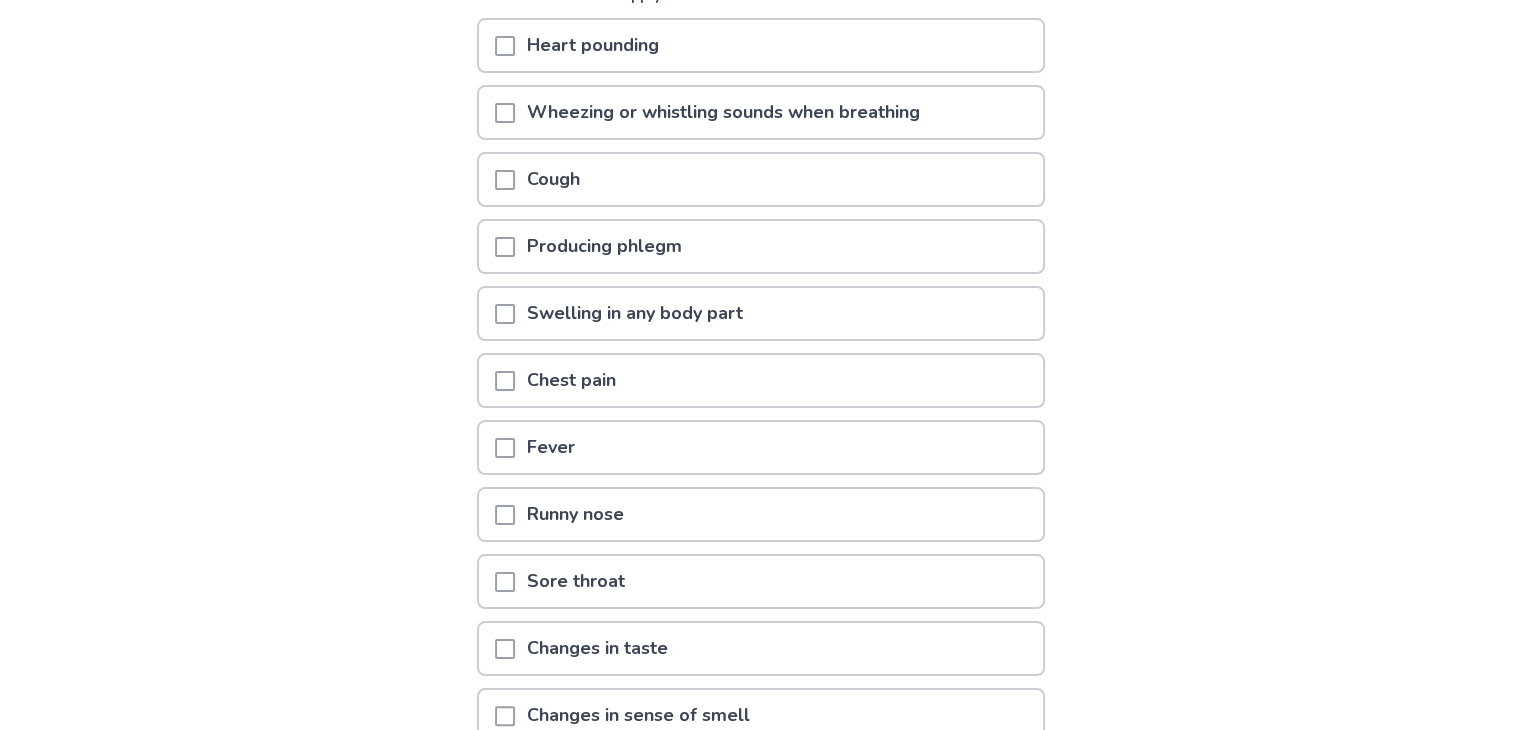 click at bounding box center [505, 314] 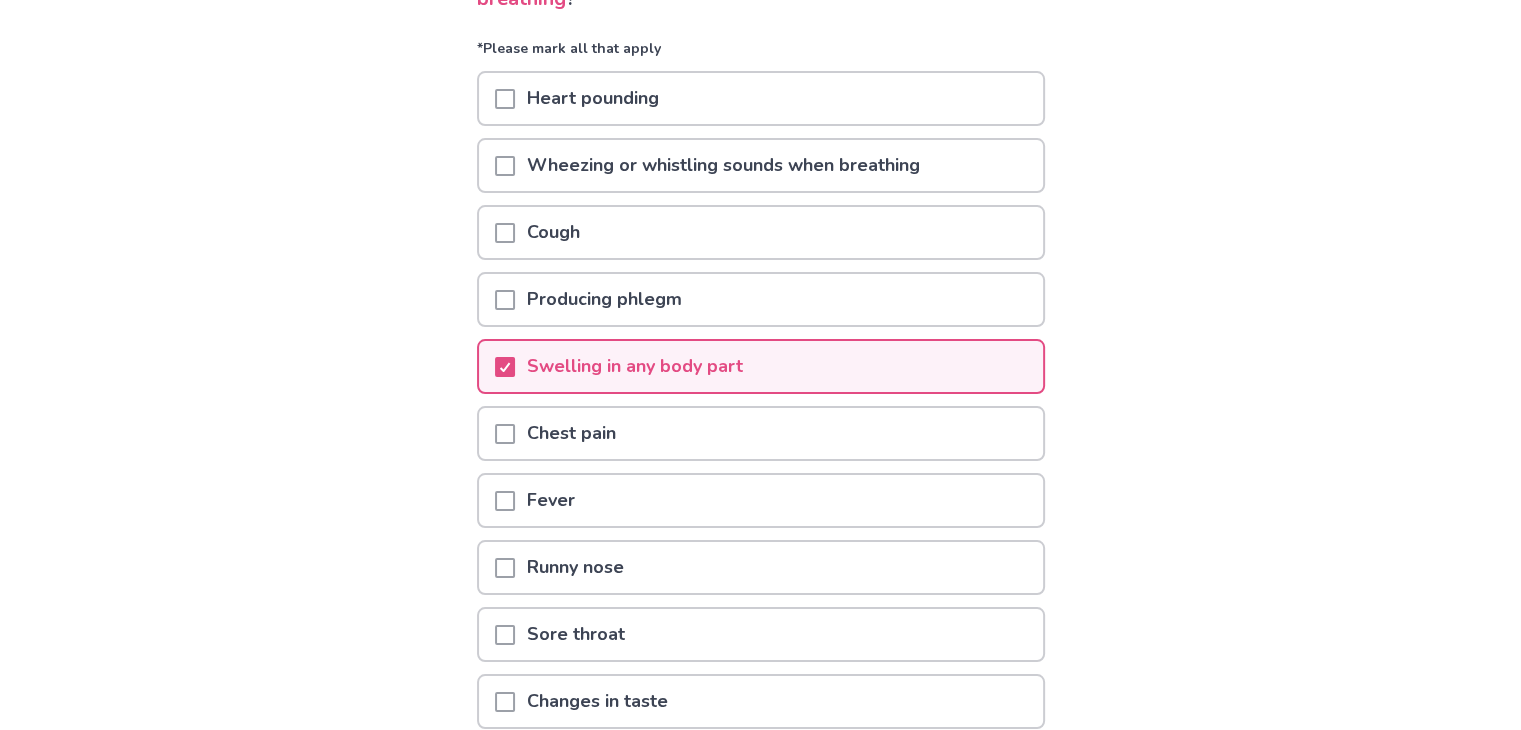 scroll, scrollTop: 156, scrollLeft: 0, axis: vertical 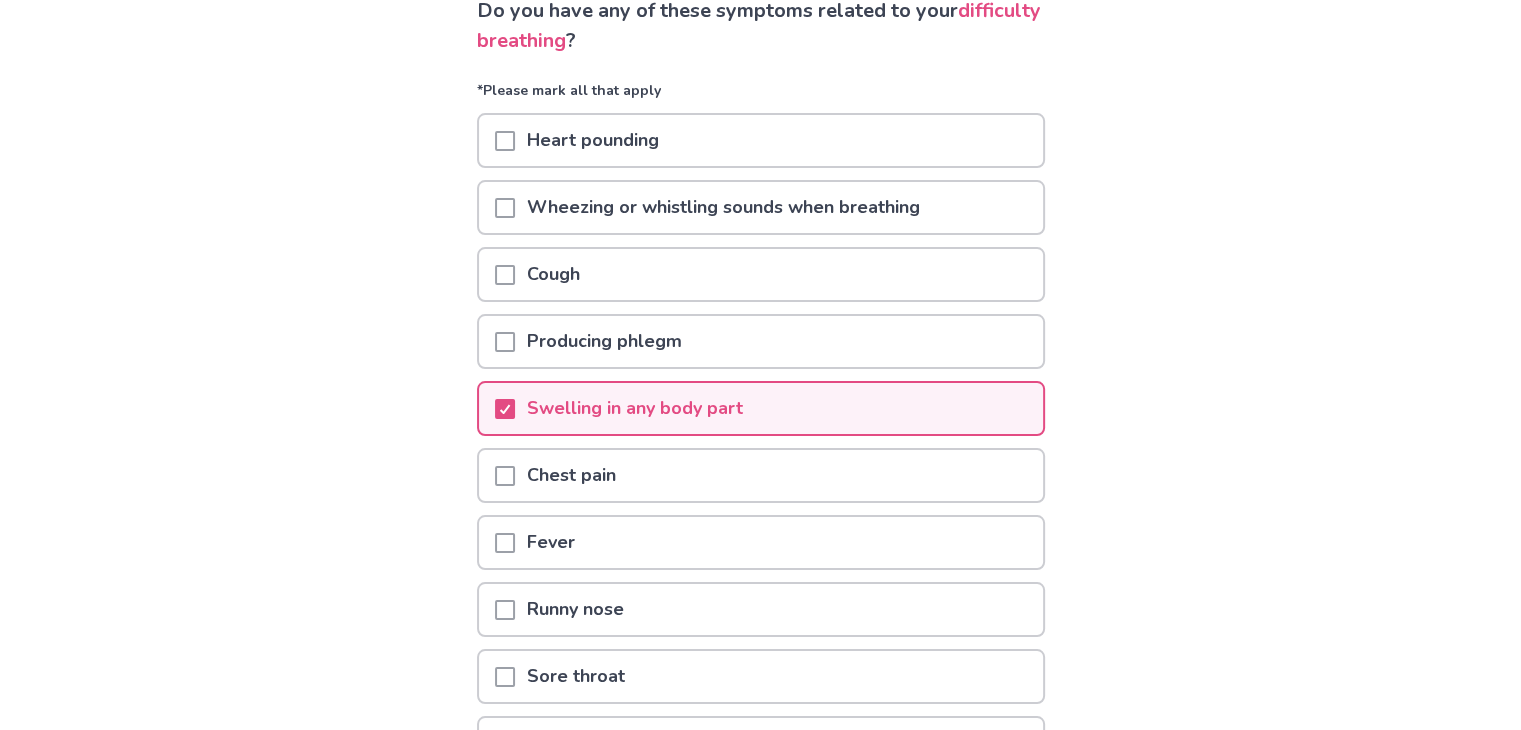 click at bounding box center [505, 141] 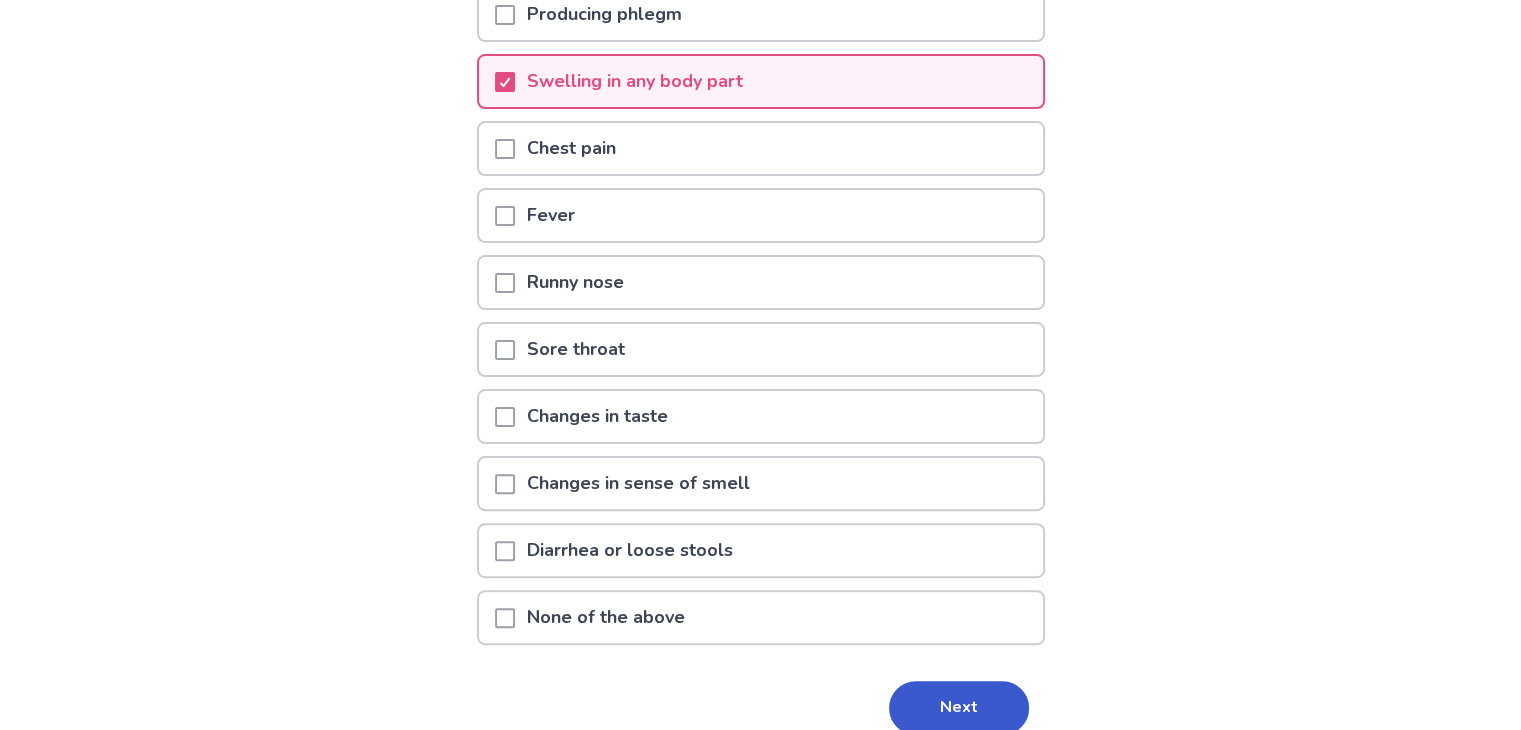 scroll, scrollTop: 485, scrollLeft: 0, axis: vertical 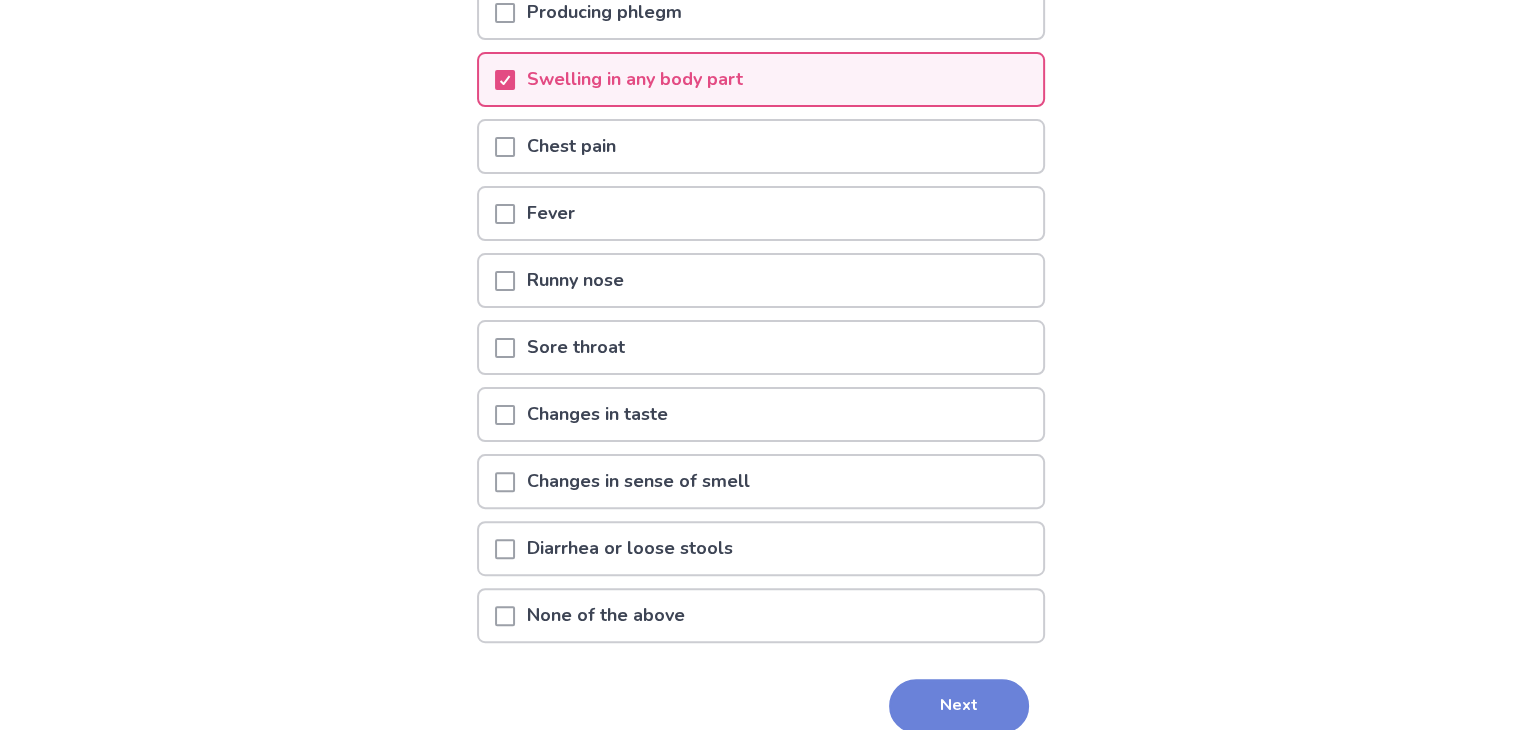 click on "Next" at bounding box center [959, 706] 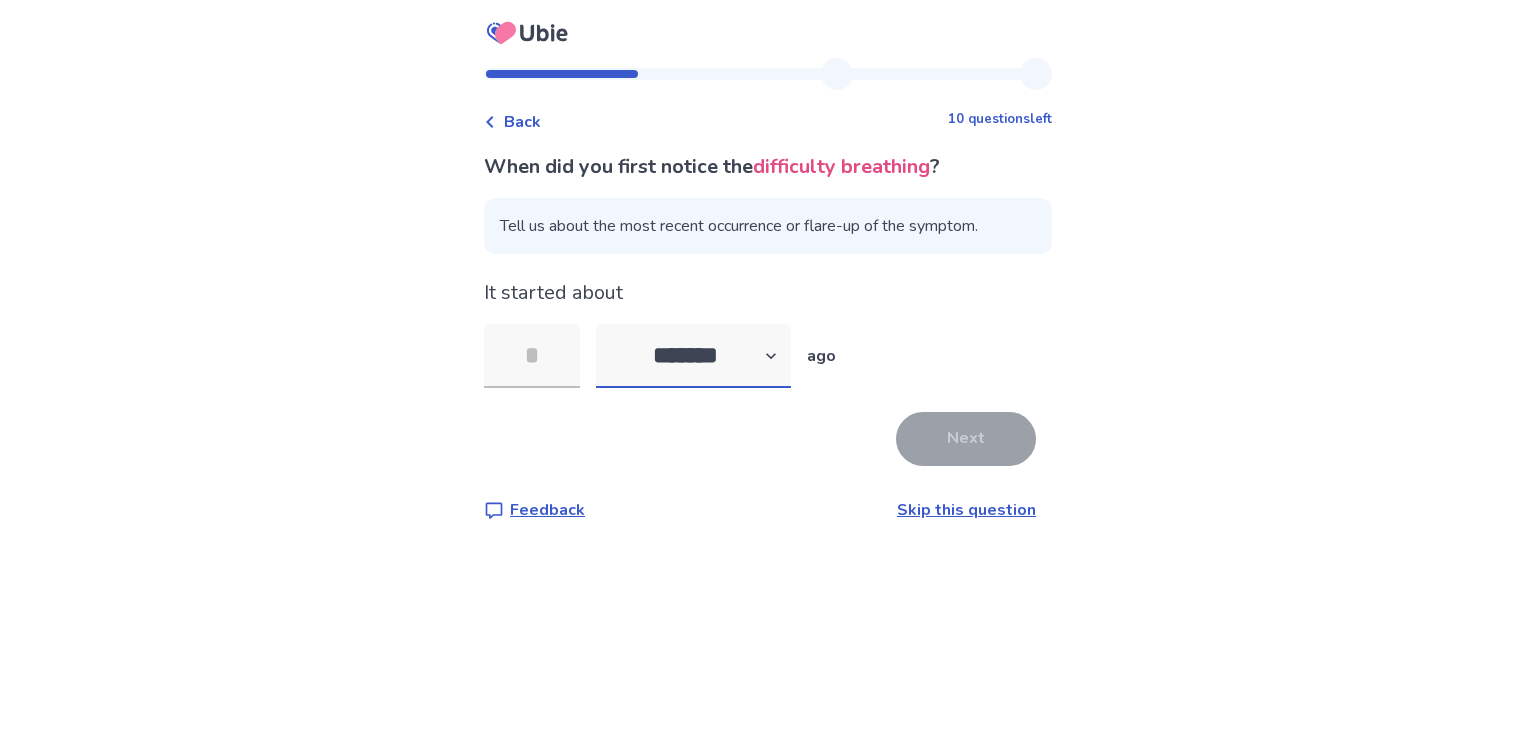 click on "******* ****** ******* ******** *******" at bounding box center (693, 356) 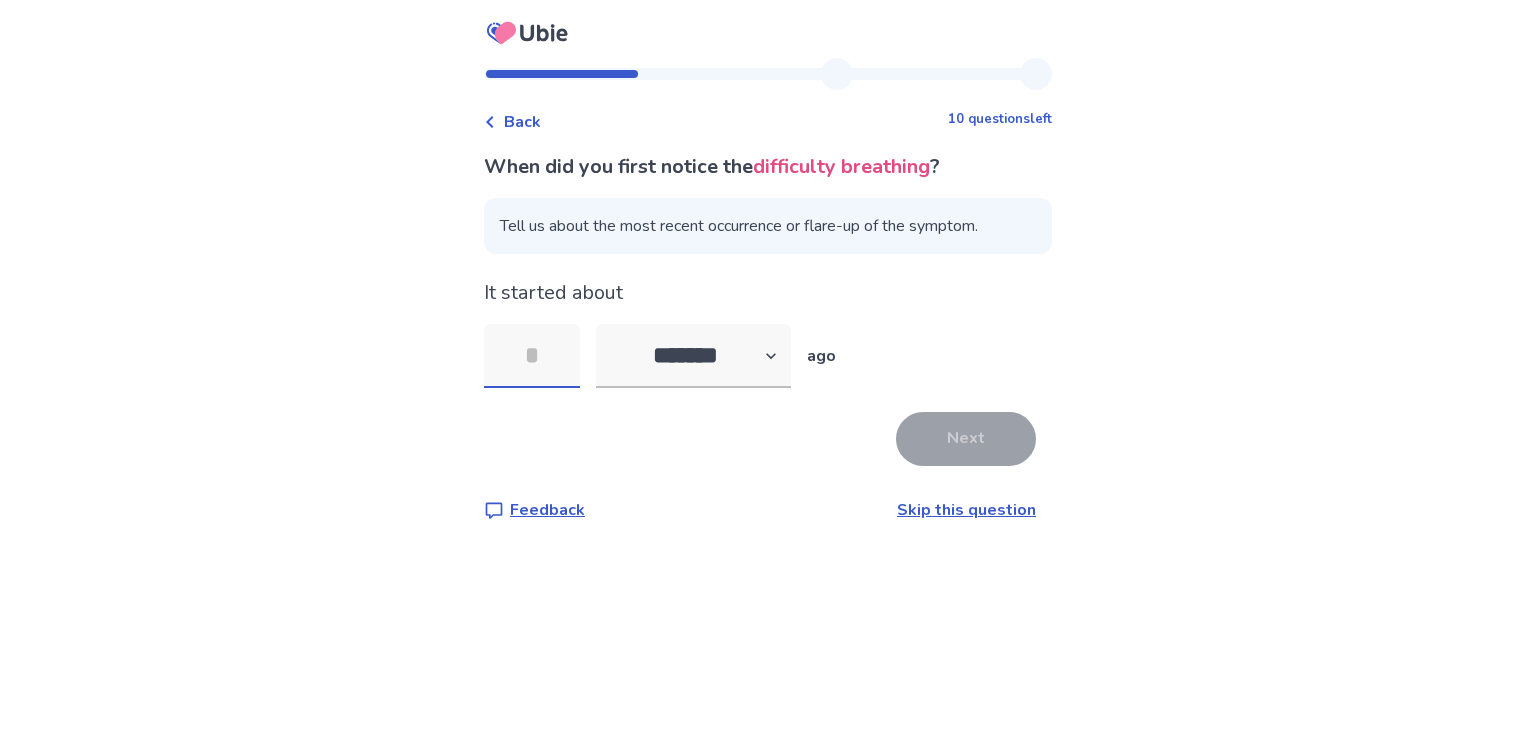 click at bounding box center [532, 356] 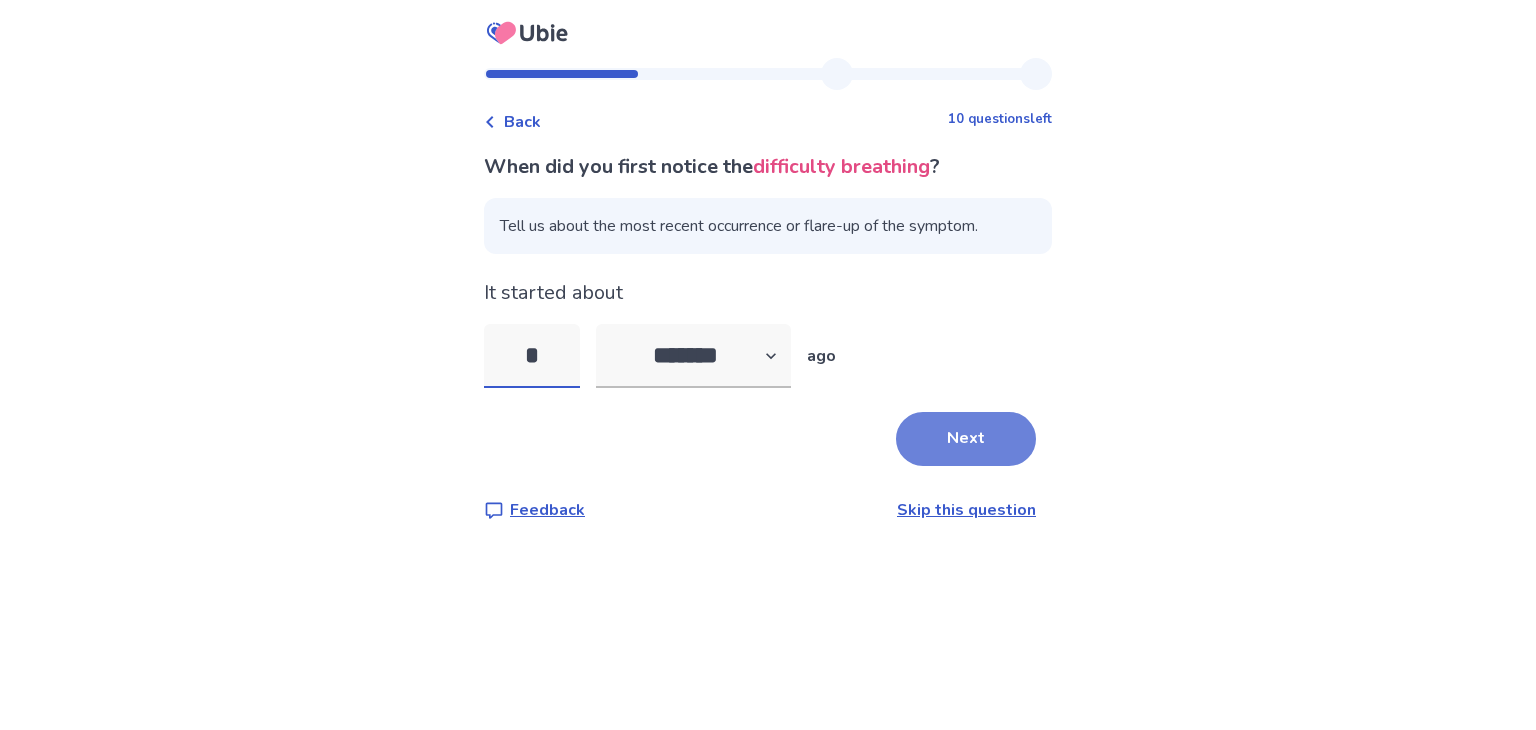 type on "*" 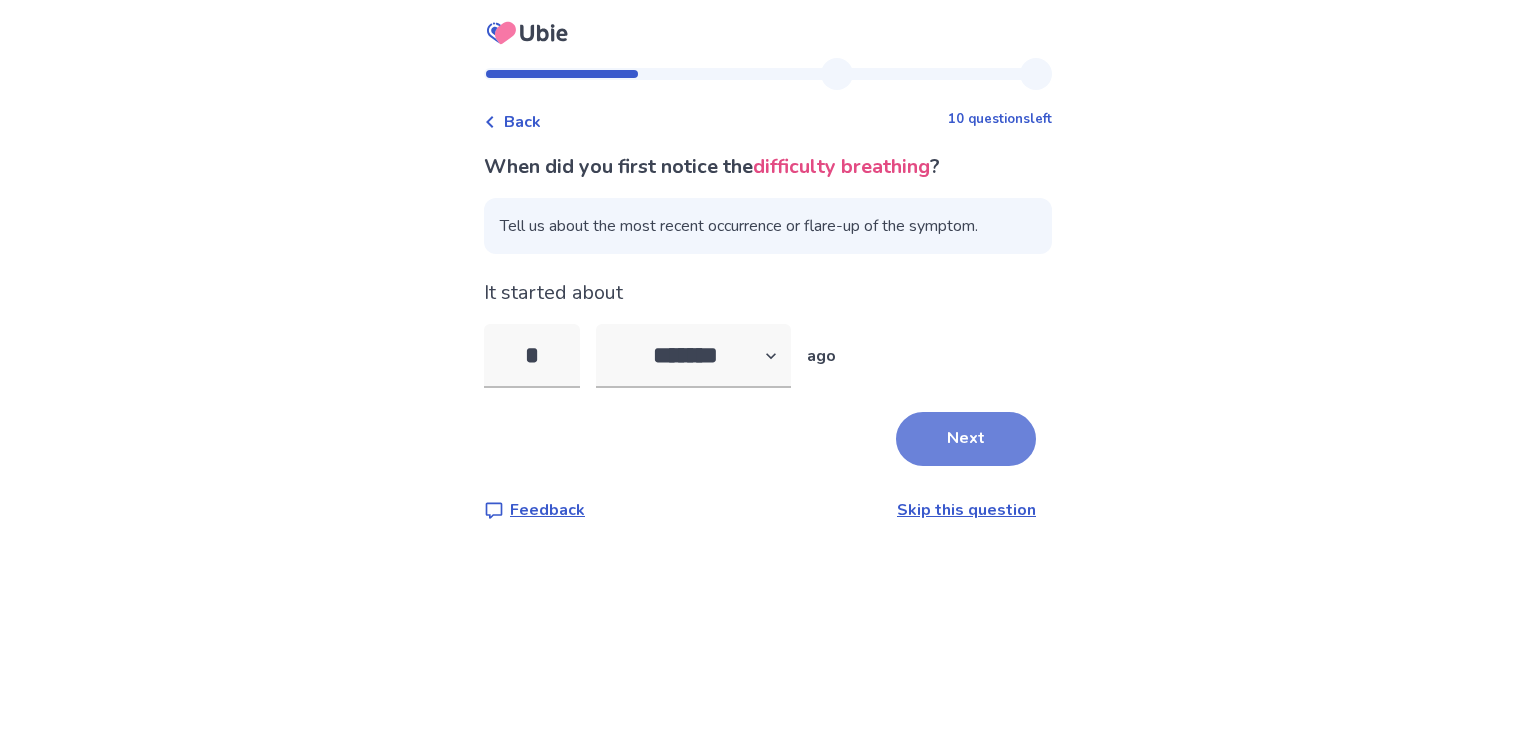 click on "Next" at bounding box center [966, 439] 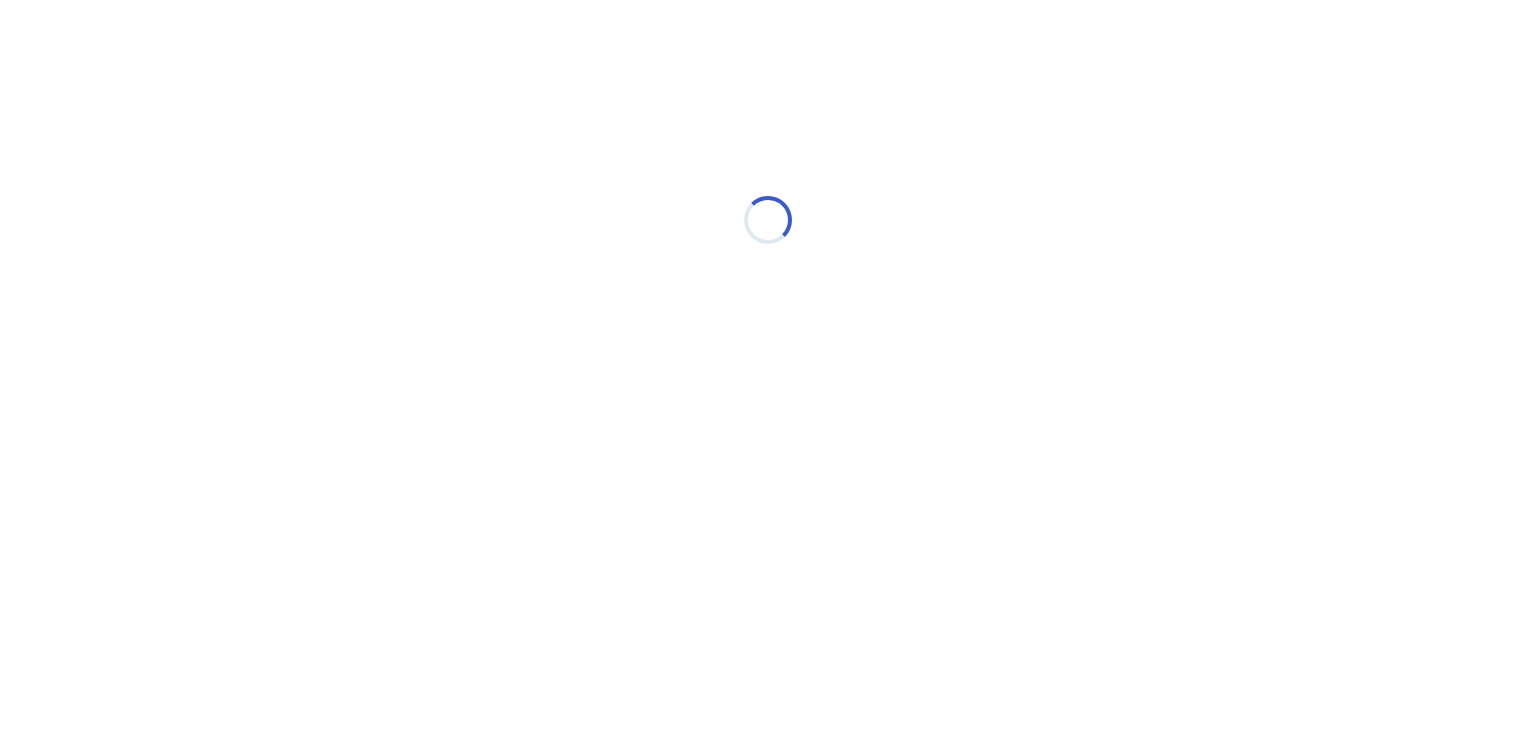 select on "*" 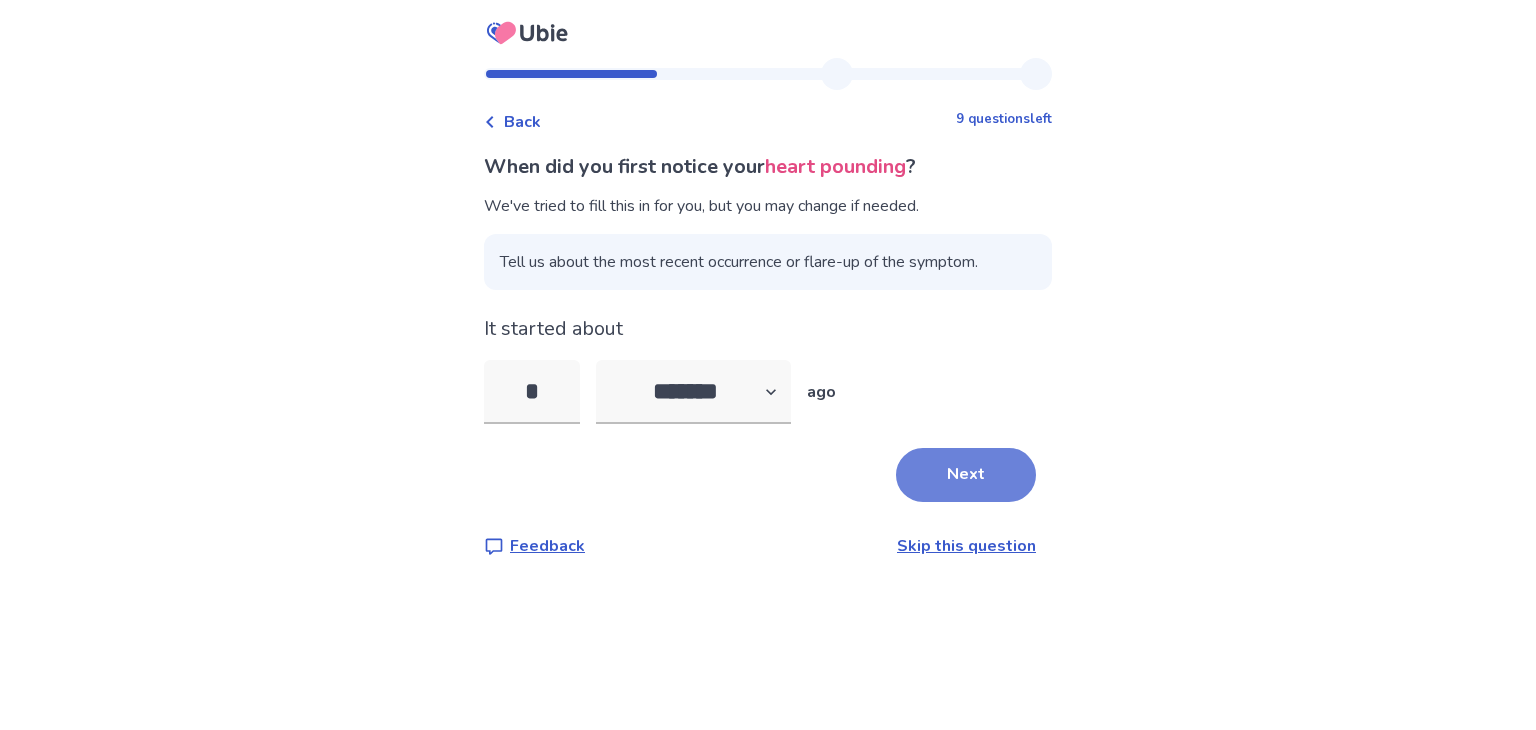click on "Next" at bounding box center [966, 475] 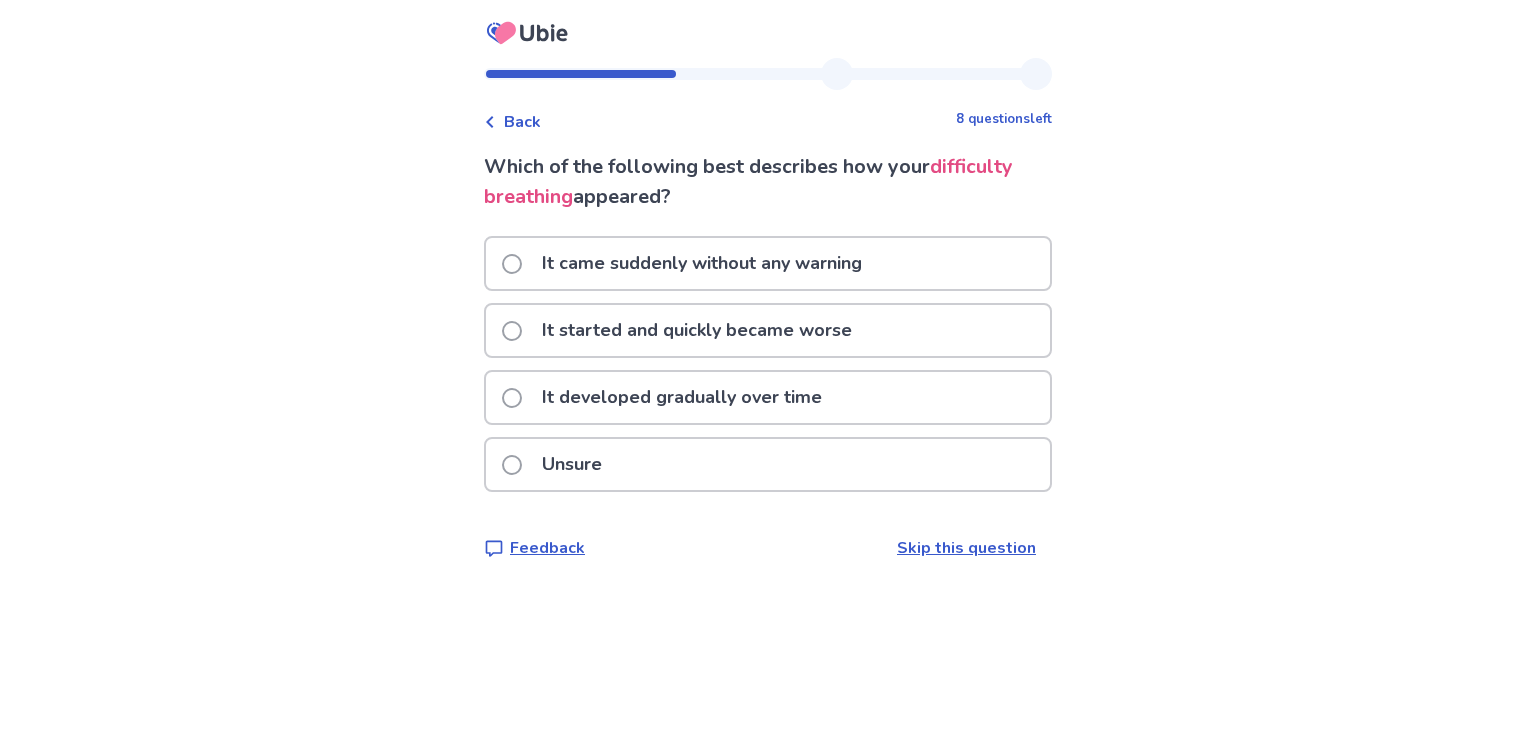 click on "It developed gradually over time" at bounding box center [682, 397] 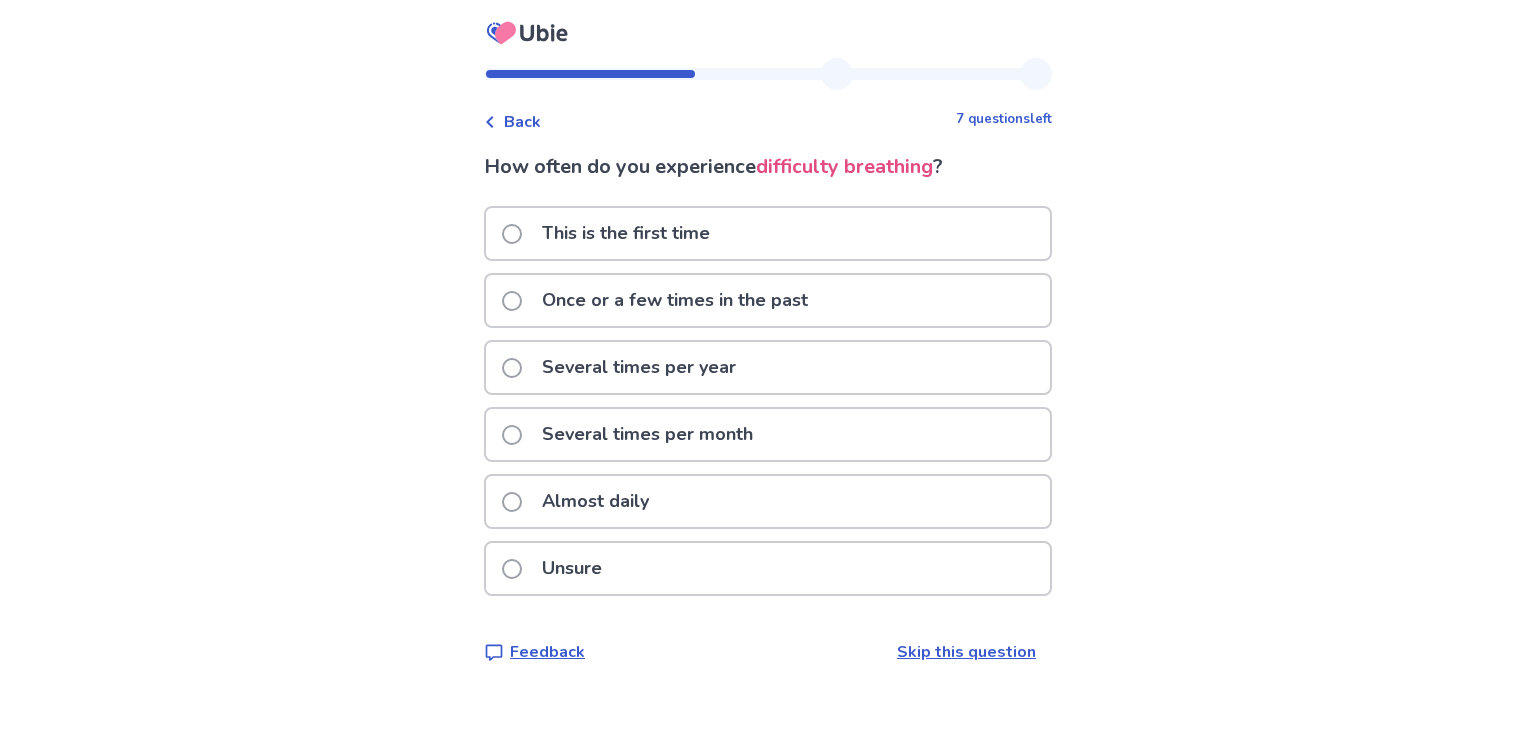 click on "Almost daily" at bounding box center (595, 501) 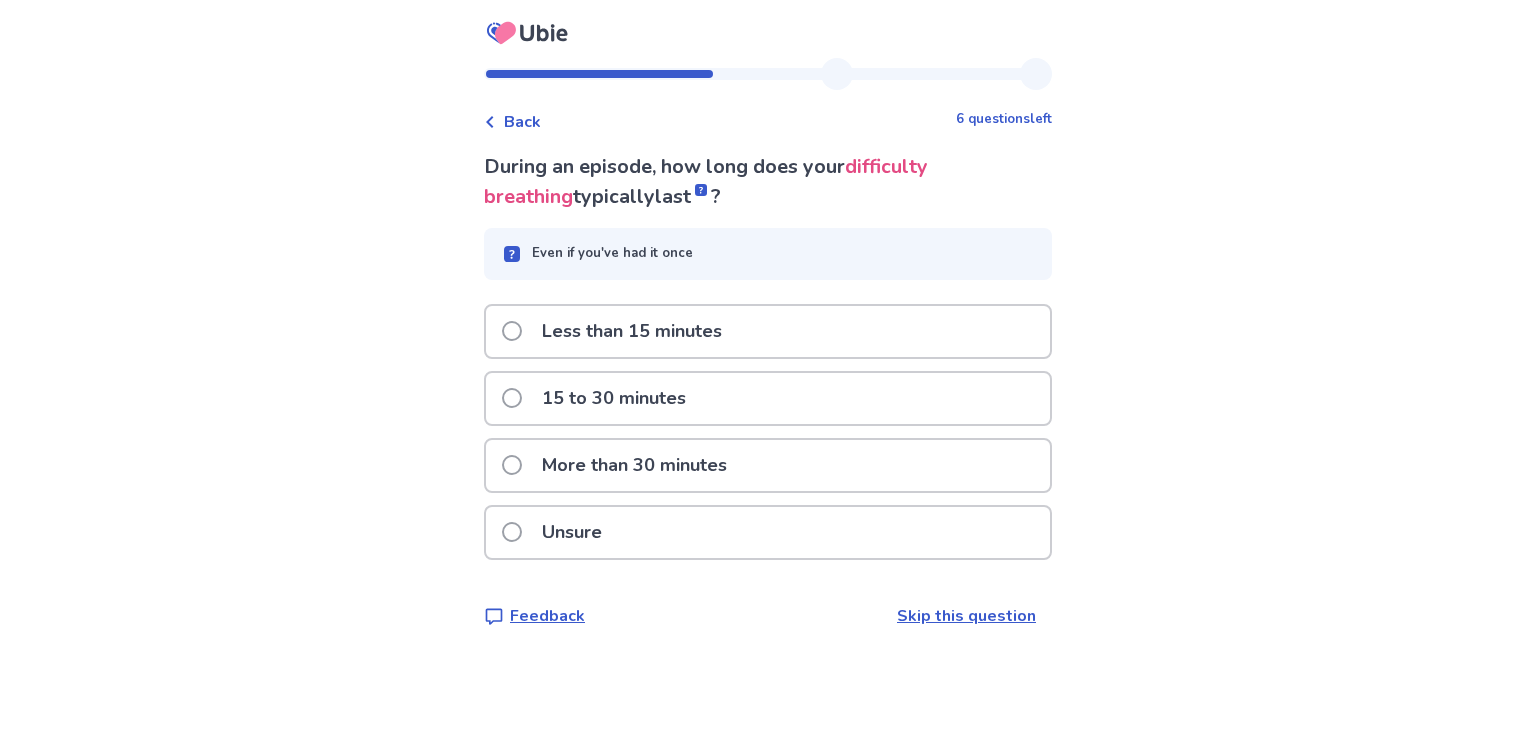 click on "Less than 15 minutes" at bounding box center (632, 331) 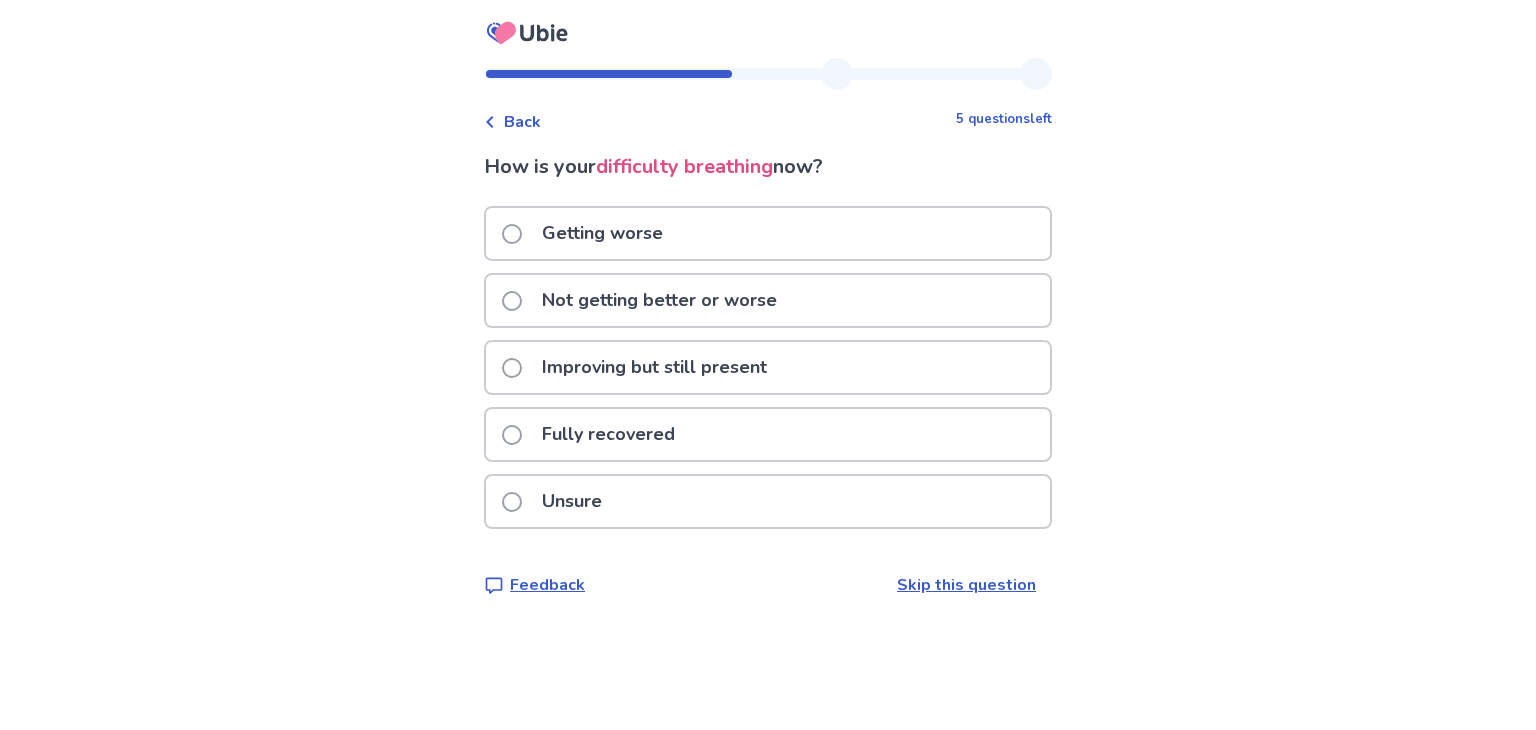 click on "Getting worse" at bounding box center (768, 233) 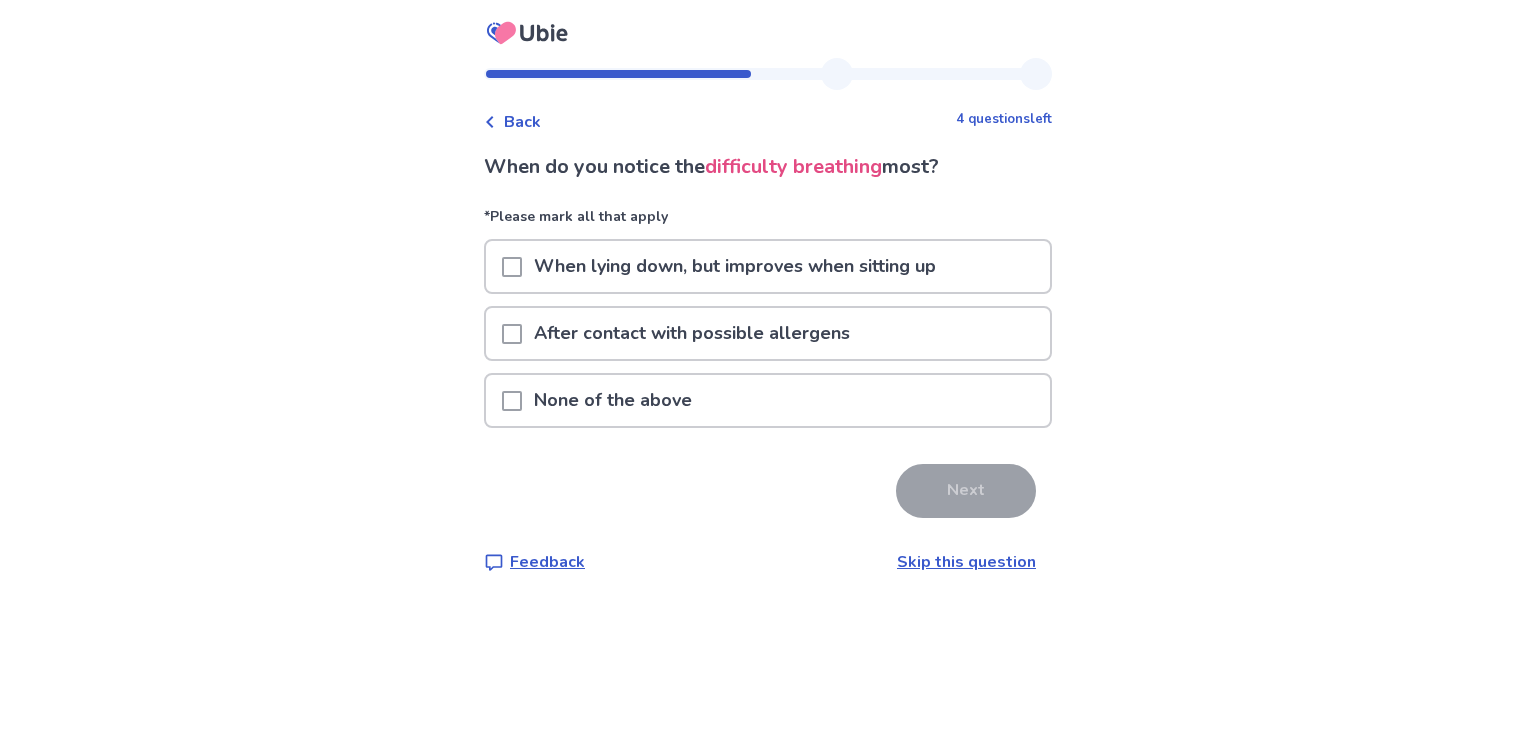 click on "None of the above" at bounding box center (613, 400) 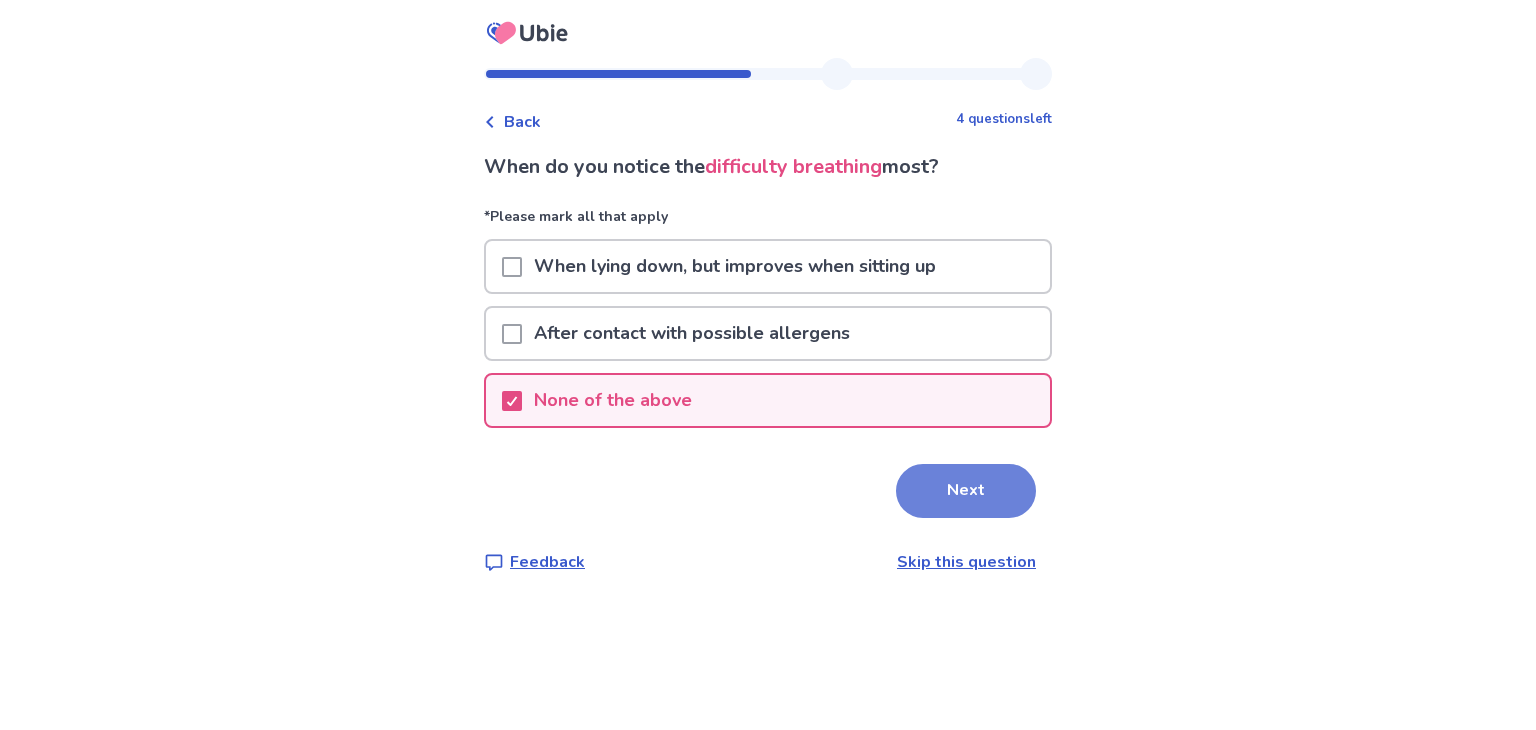 click on "Next" at bounding box center (966, 491) 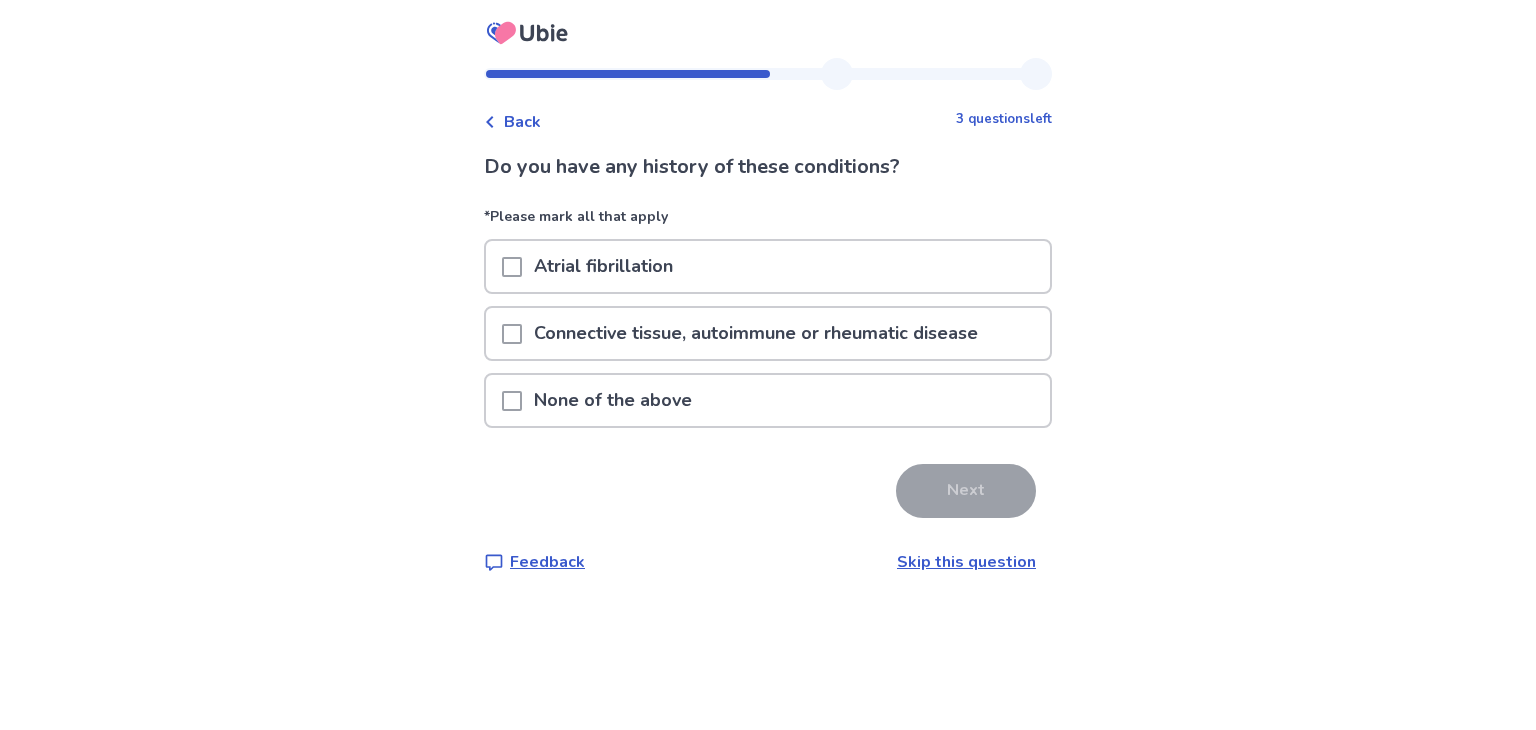 click on "None of the above" at bounding box center (613, 400) 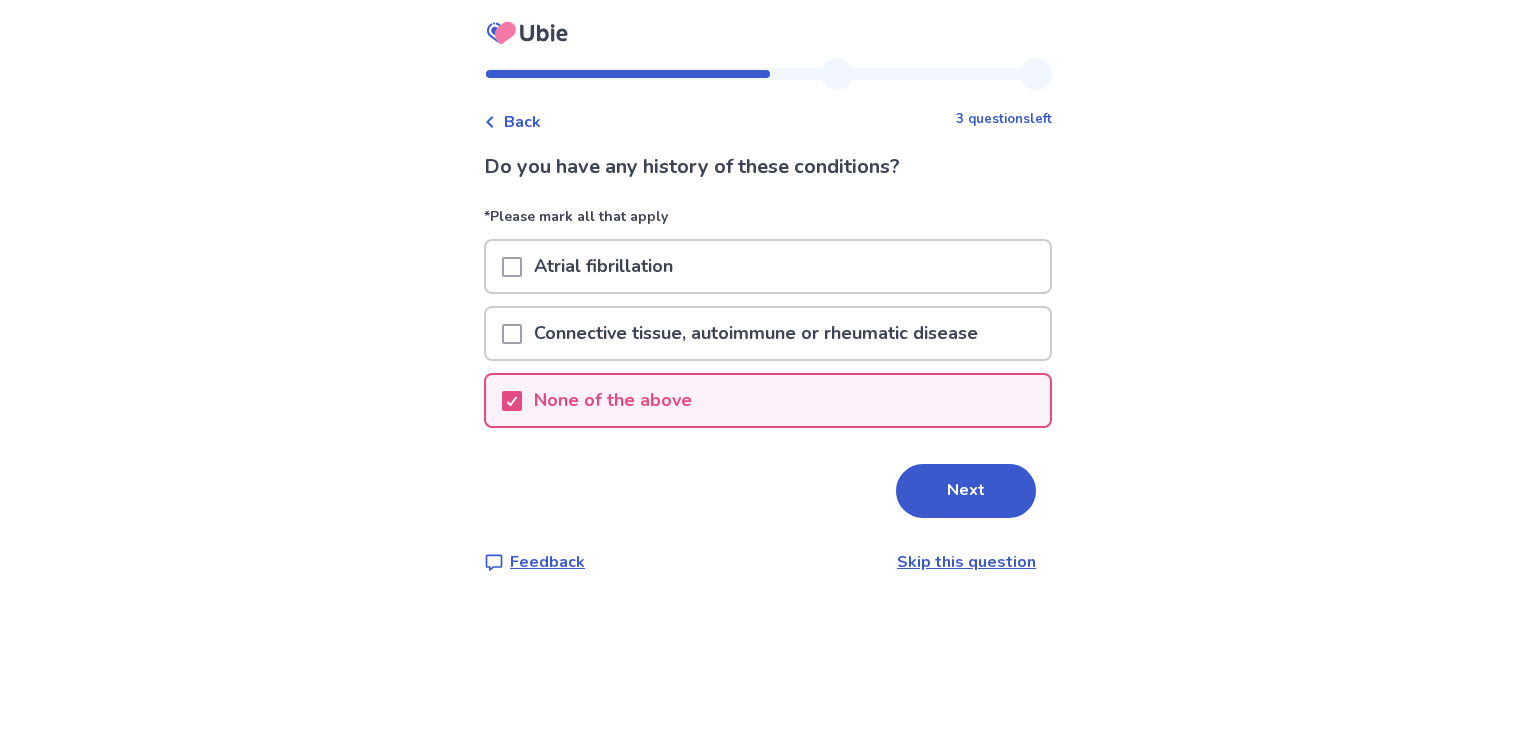 click on "Next" at bounding box center [966, 491] 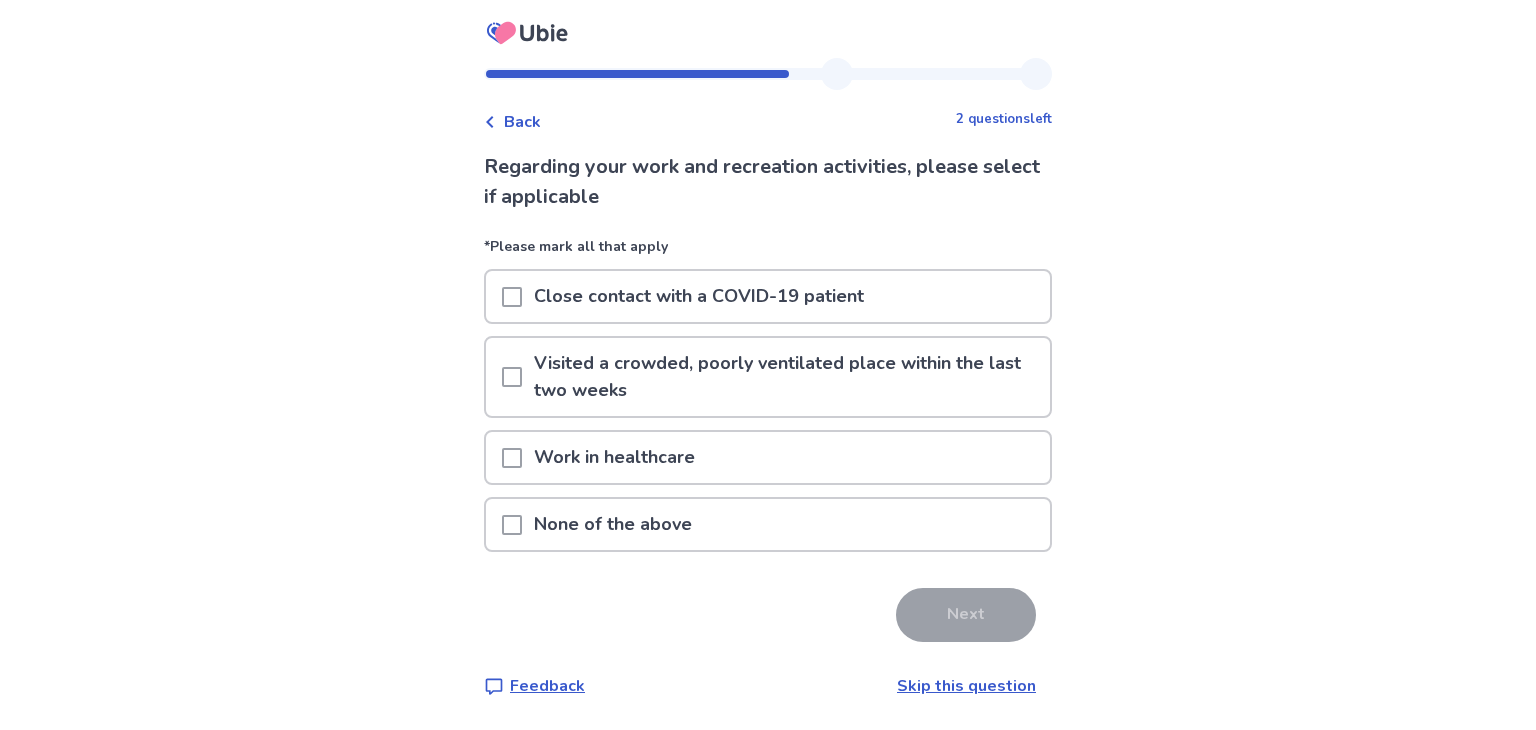 click on "None of the above" at bounding box center (613, 524) 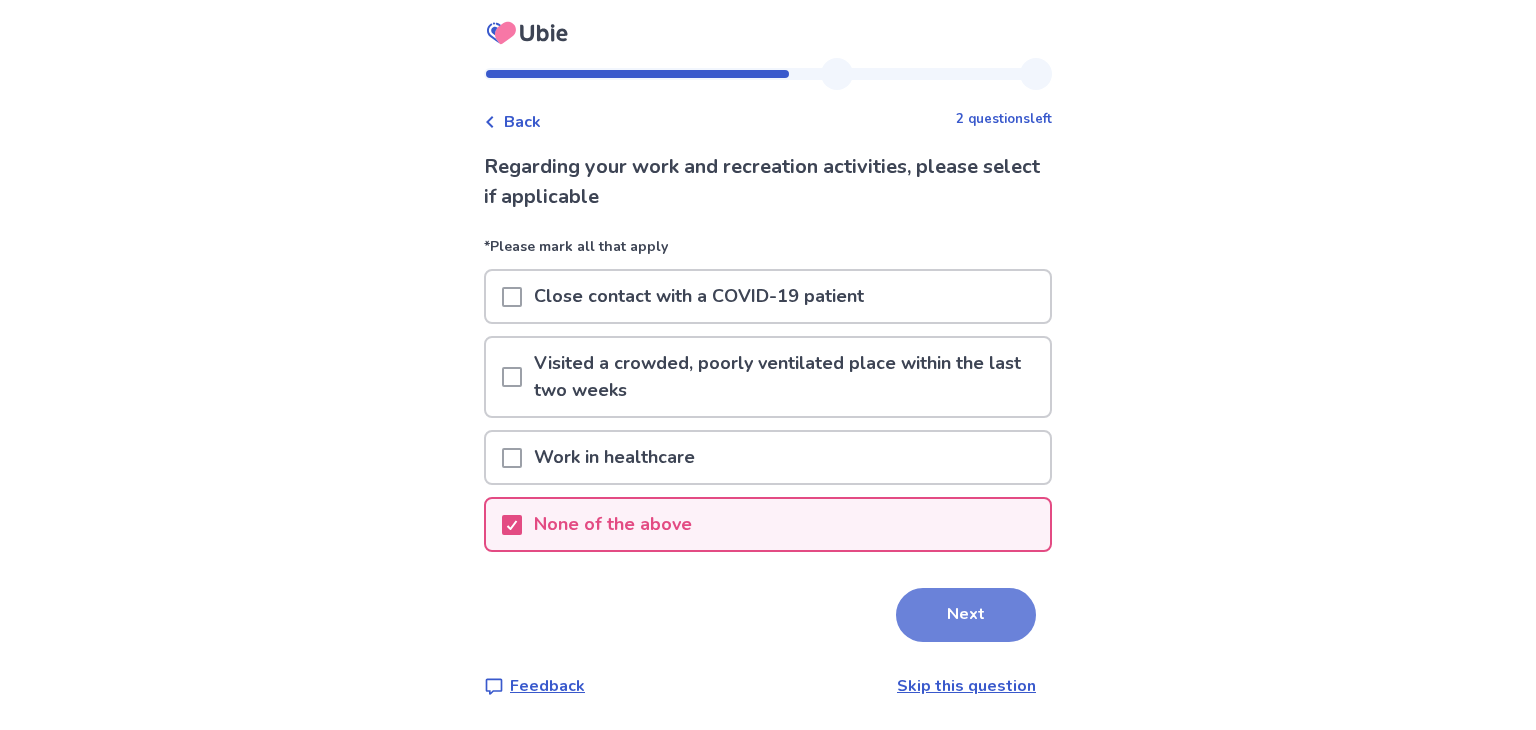 click on "Next" at bounding box center (966, 615) 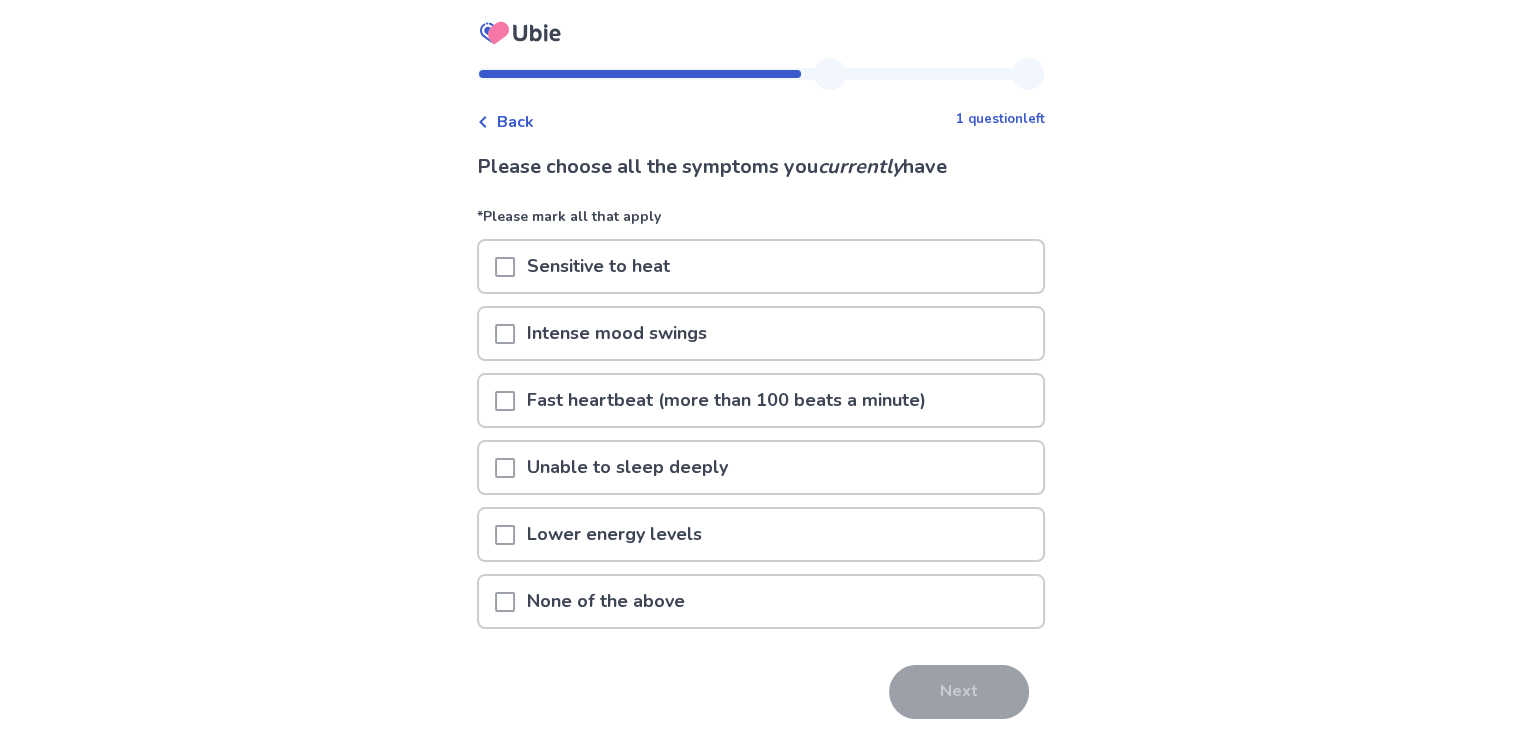 click on "Lower energy levels" at bounding box center [614, 534] 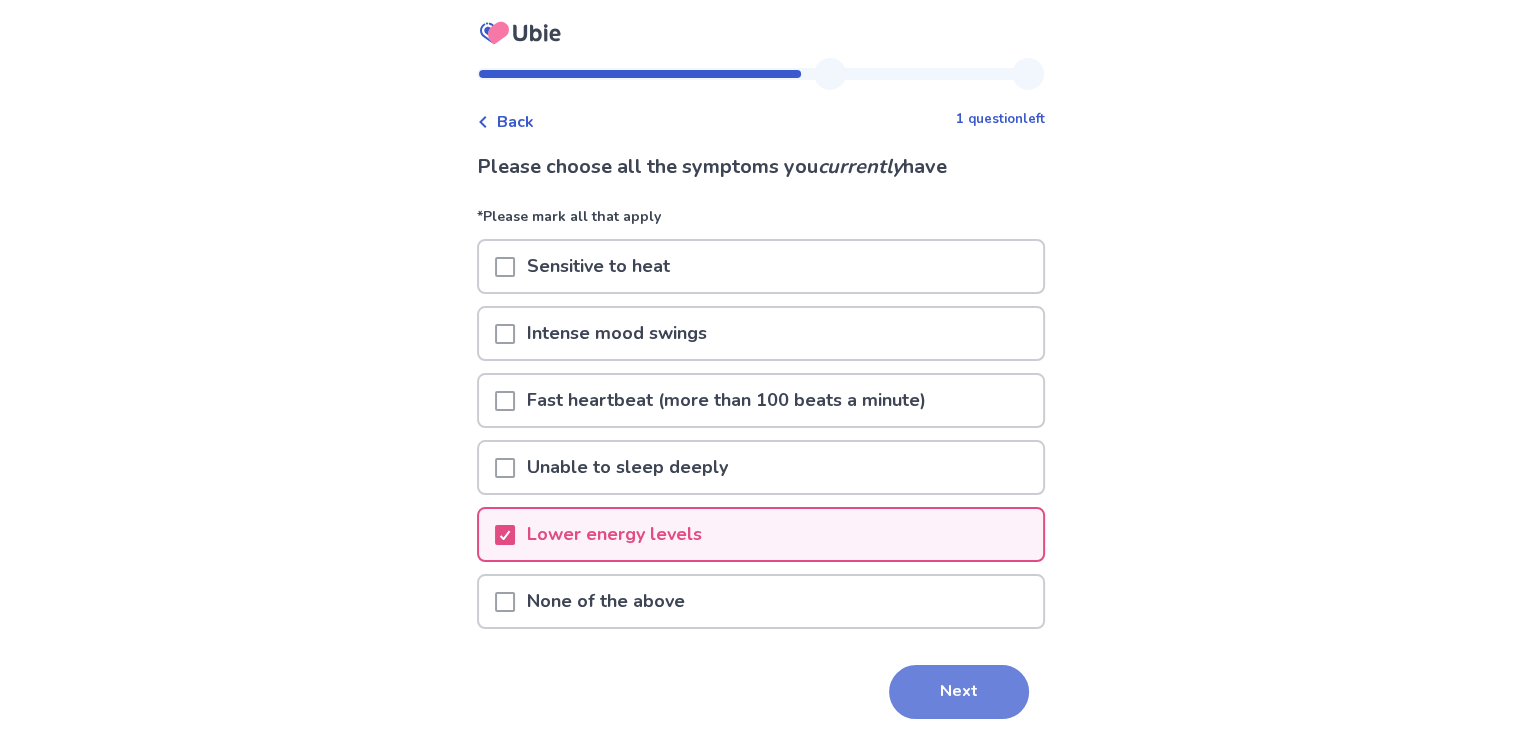 click on "Next" at bounding box center (959, 692) 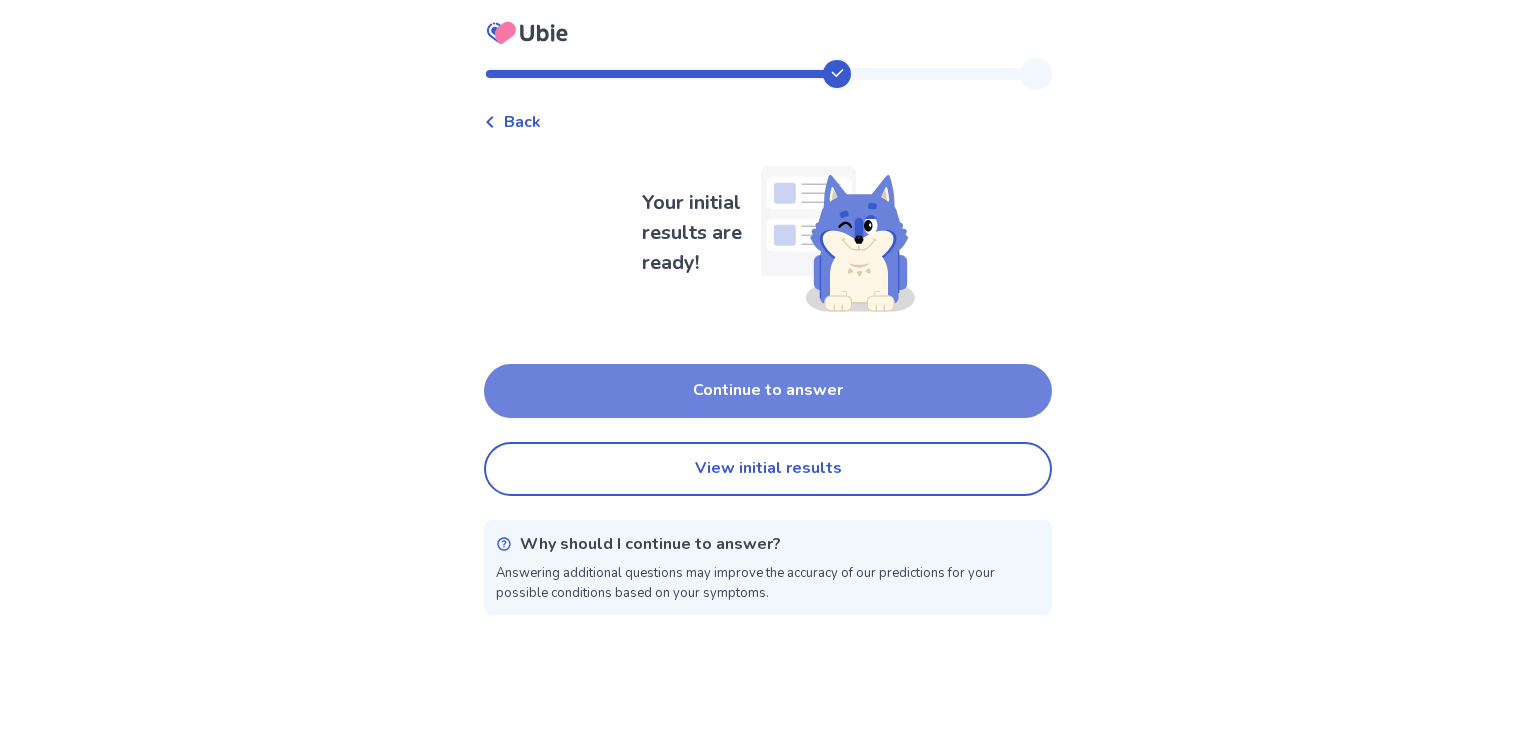 click on "Continue to answer" at bounding box center [768, 391] 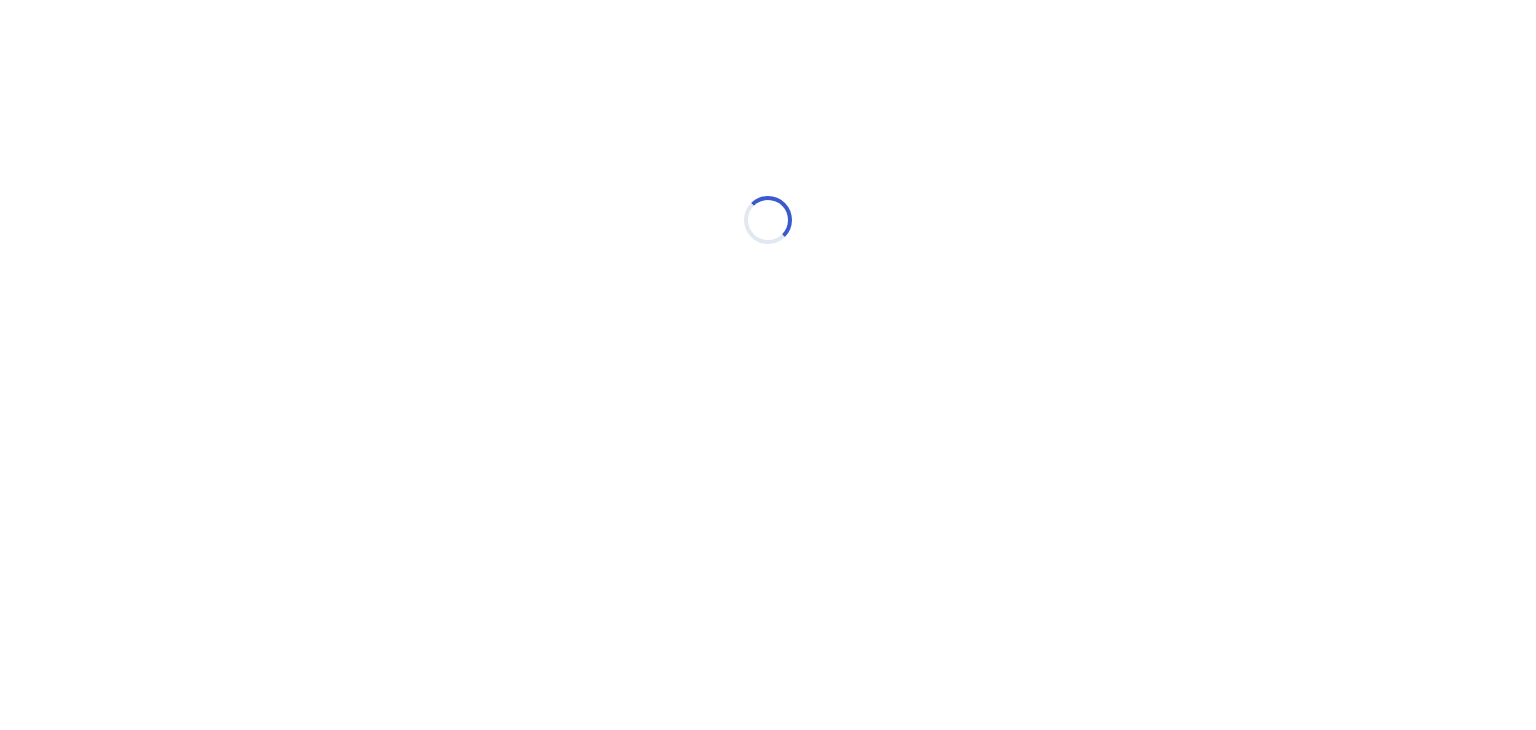 select on "*" 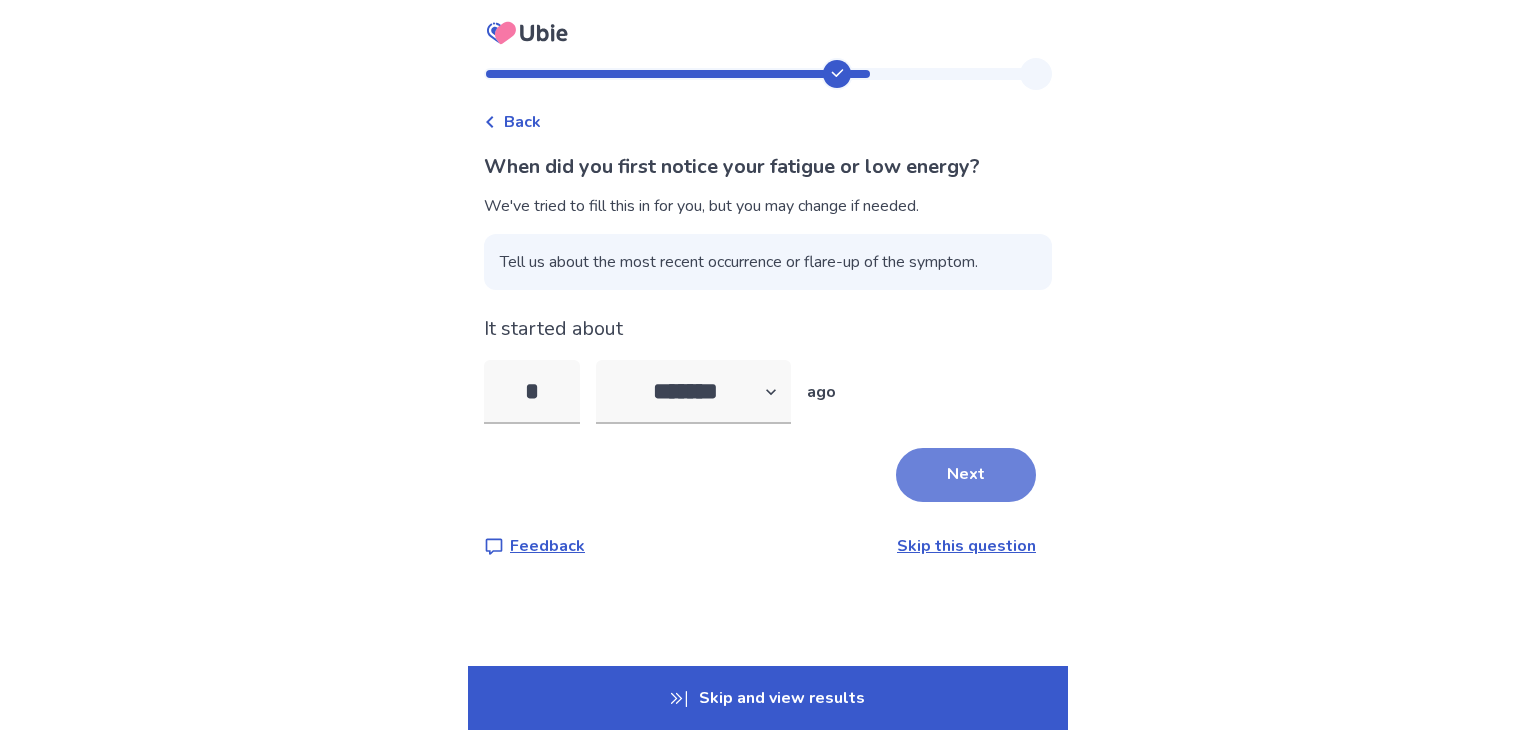 click on "Next" at bounding box center (966, 475) 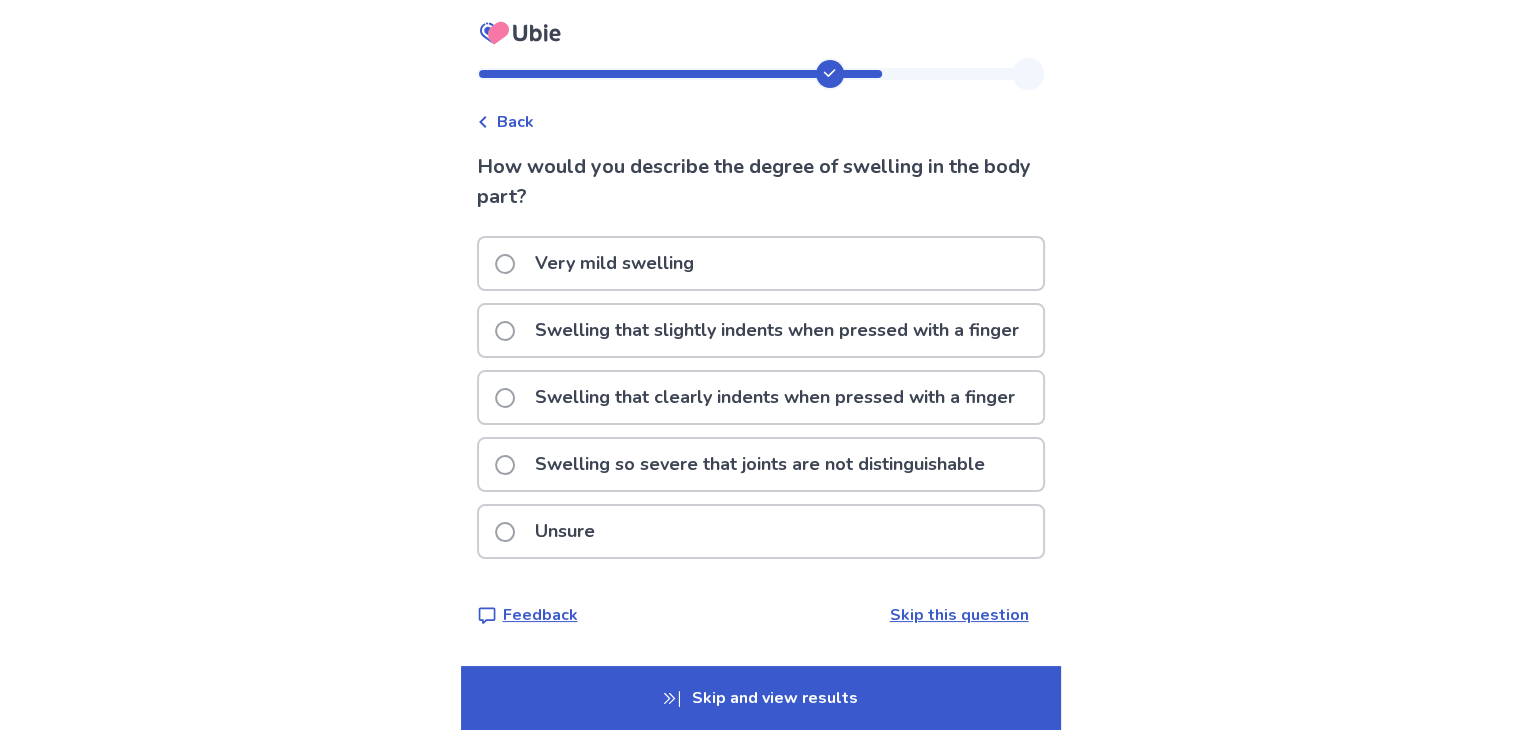 click on "Swelling that clearly indents when pressed with a finger" at bounding box center (775, 397) 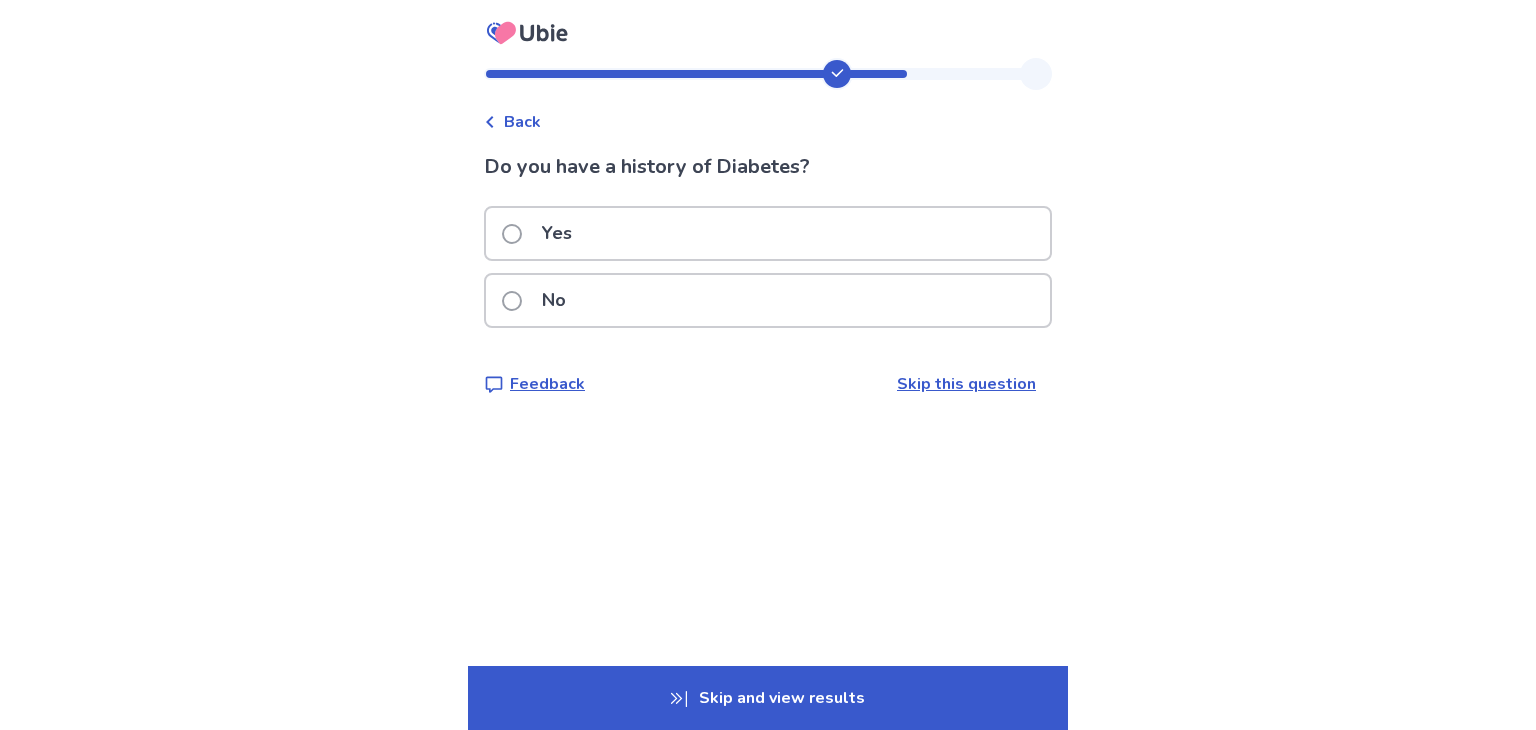 click on "No" at bounding box center (768, 300) 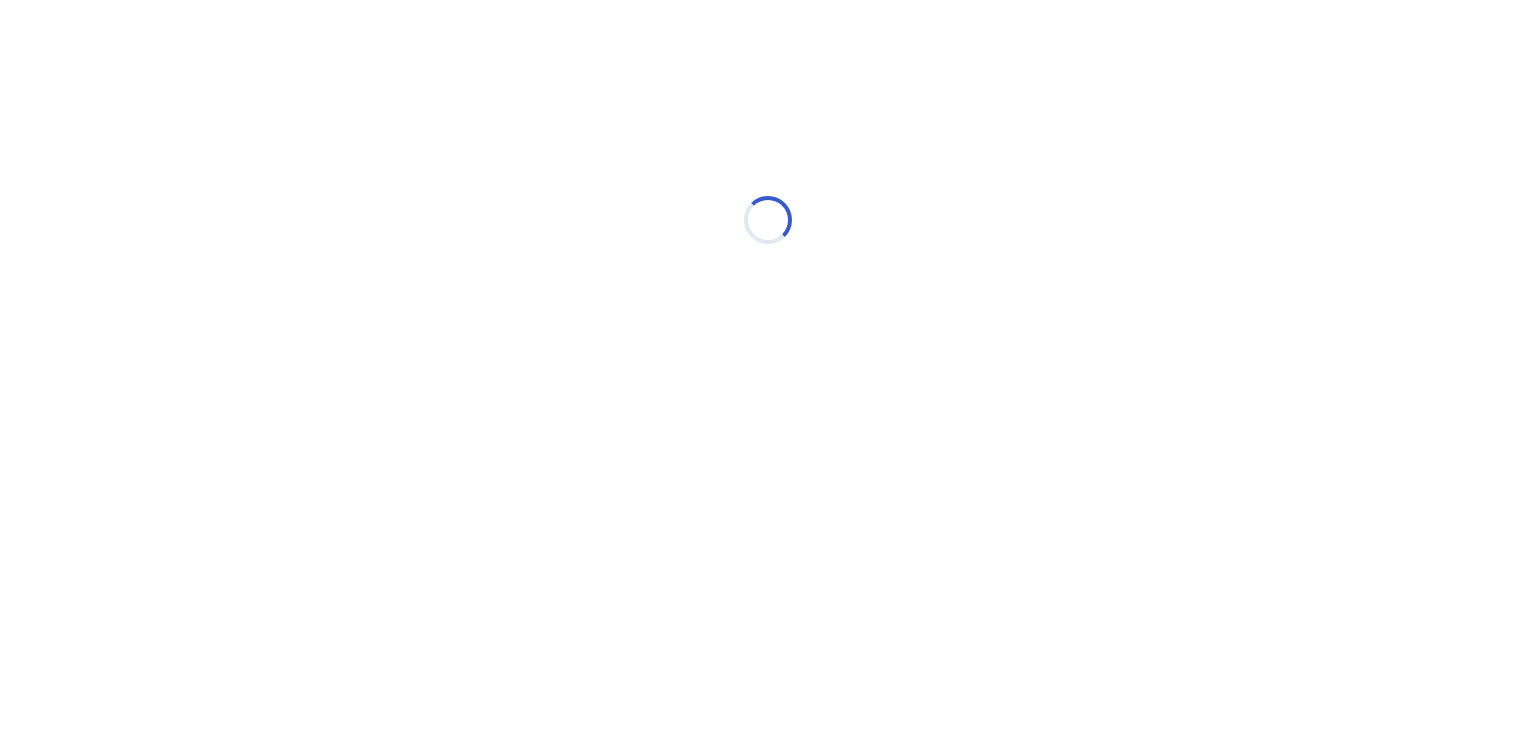 select on "*" 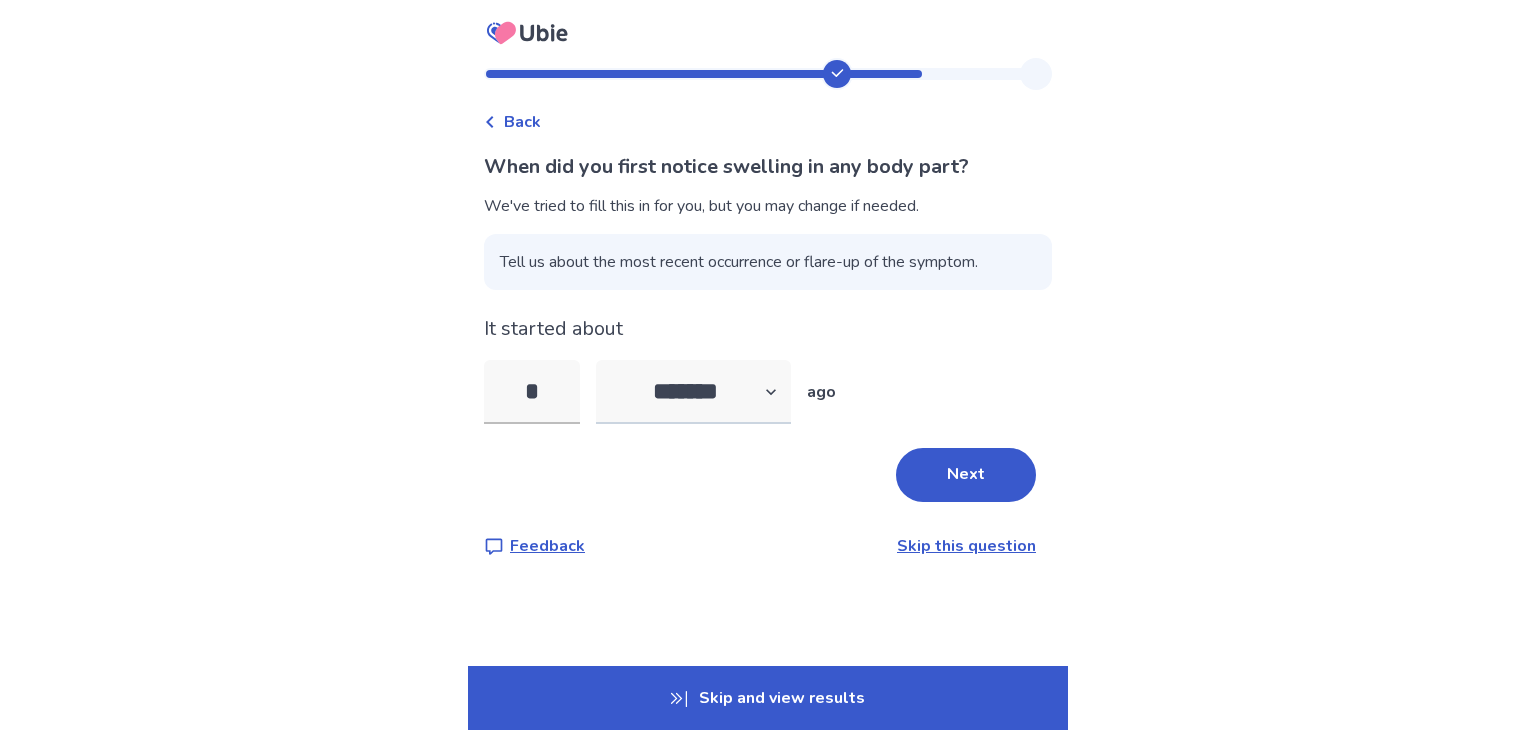 type on "*" 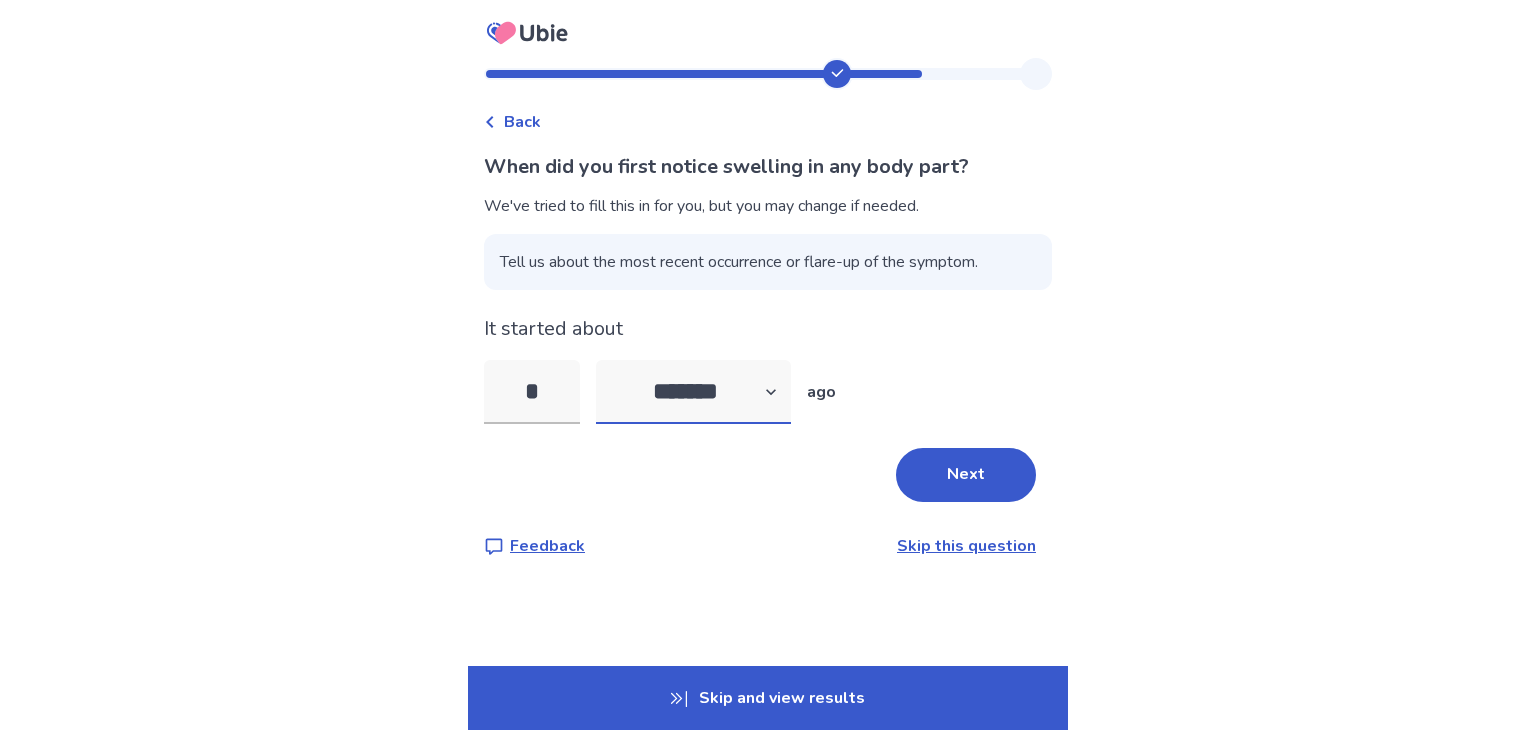 click on "******* ****** ******* ******** *******" at bounding box center [693, 392] 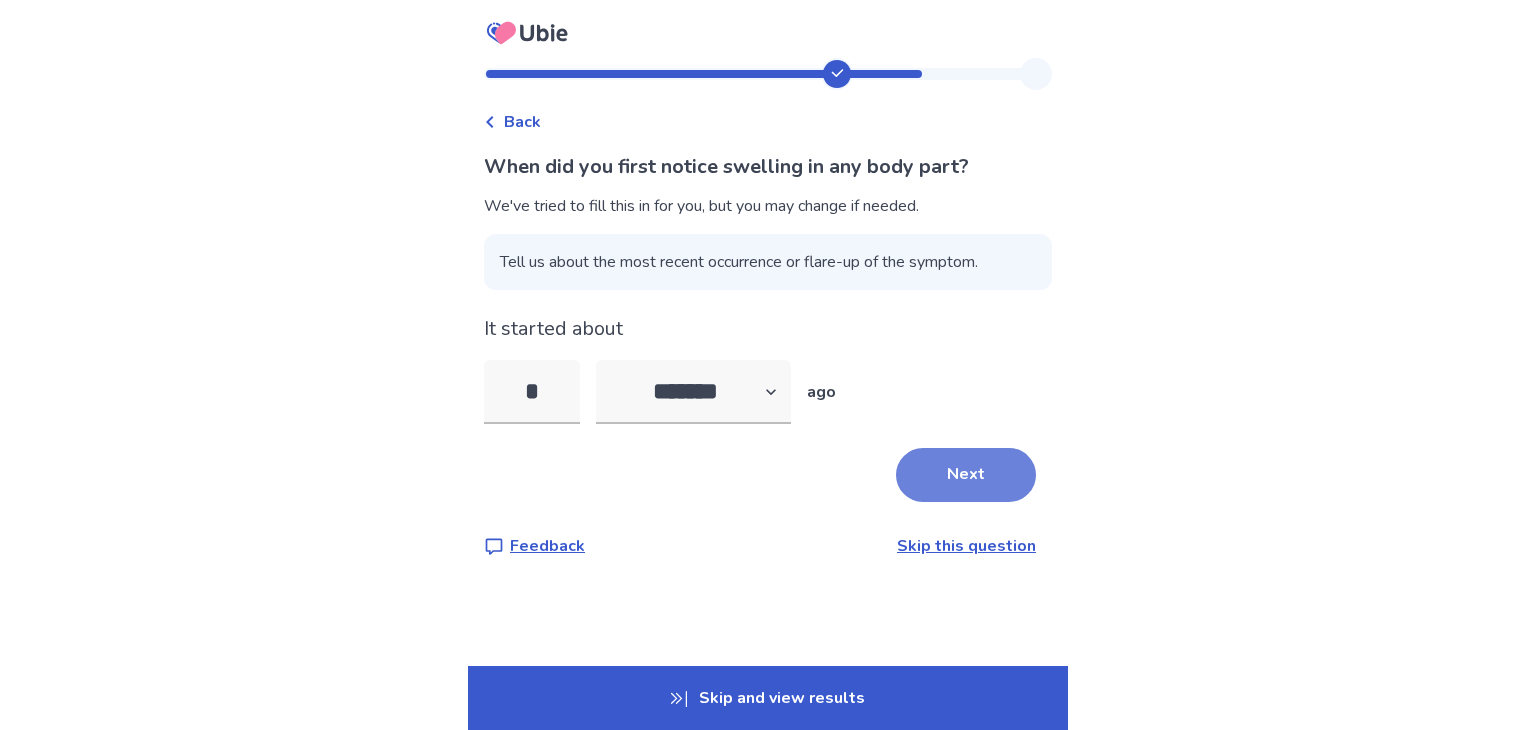 click on "Next" at bounding box center [966, 475] 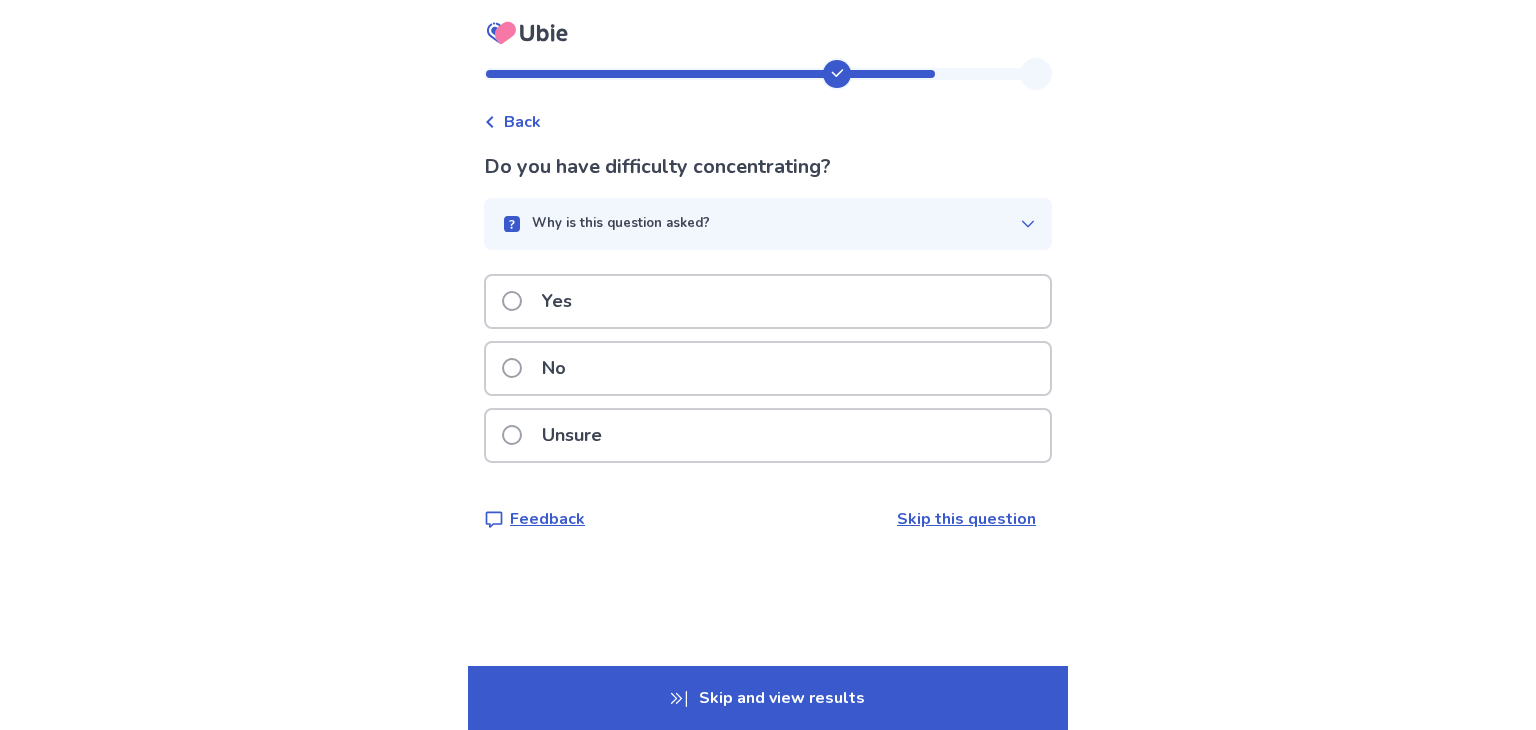 click on "Yes" at bounding box center (768, 301) 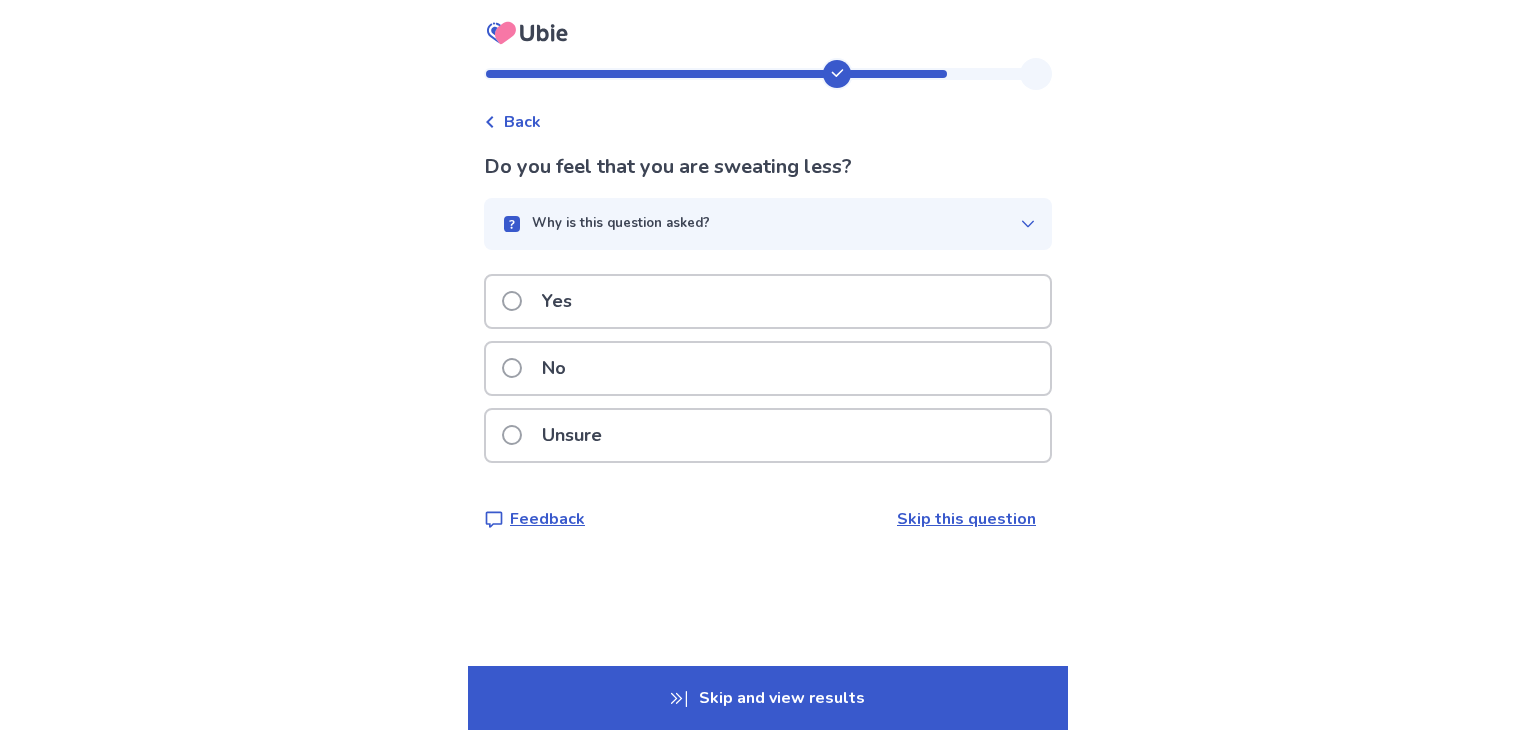 click on "Unsure" at bounding box center [572, 435] 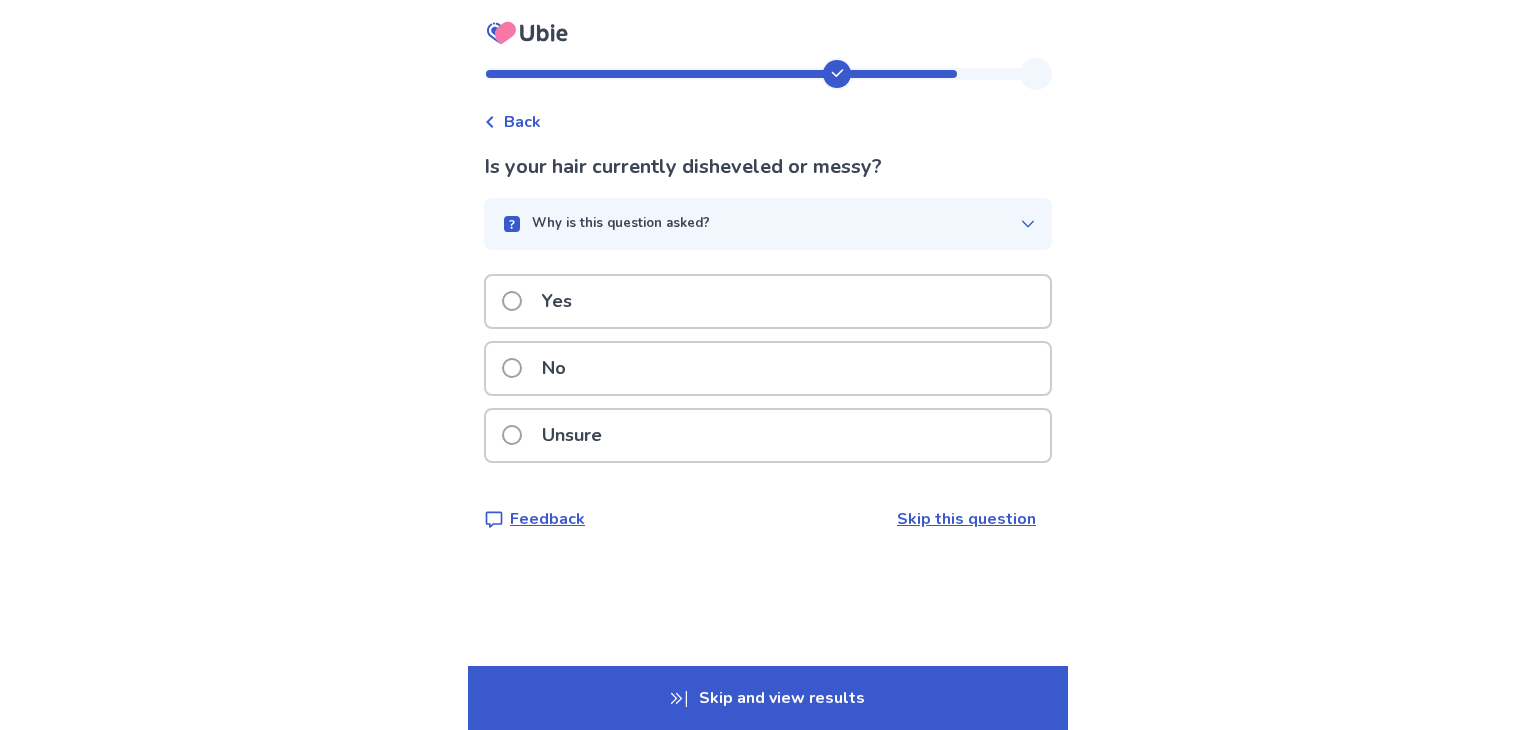 click on "No" at bounding box center [768, 368] 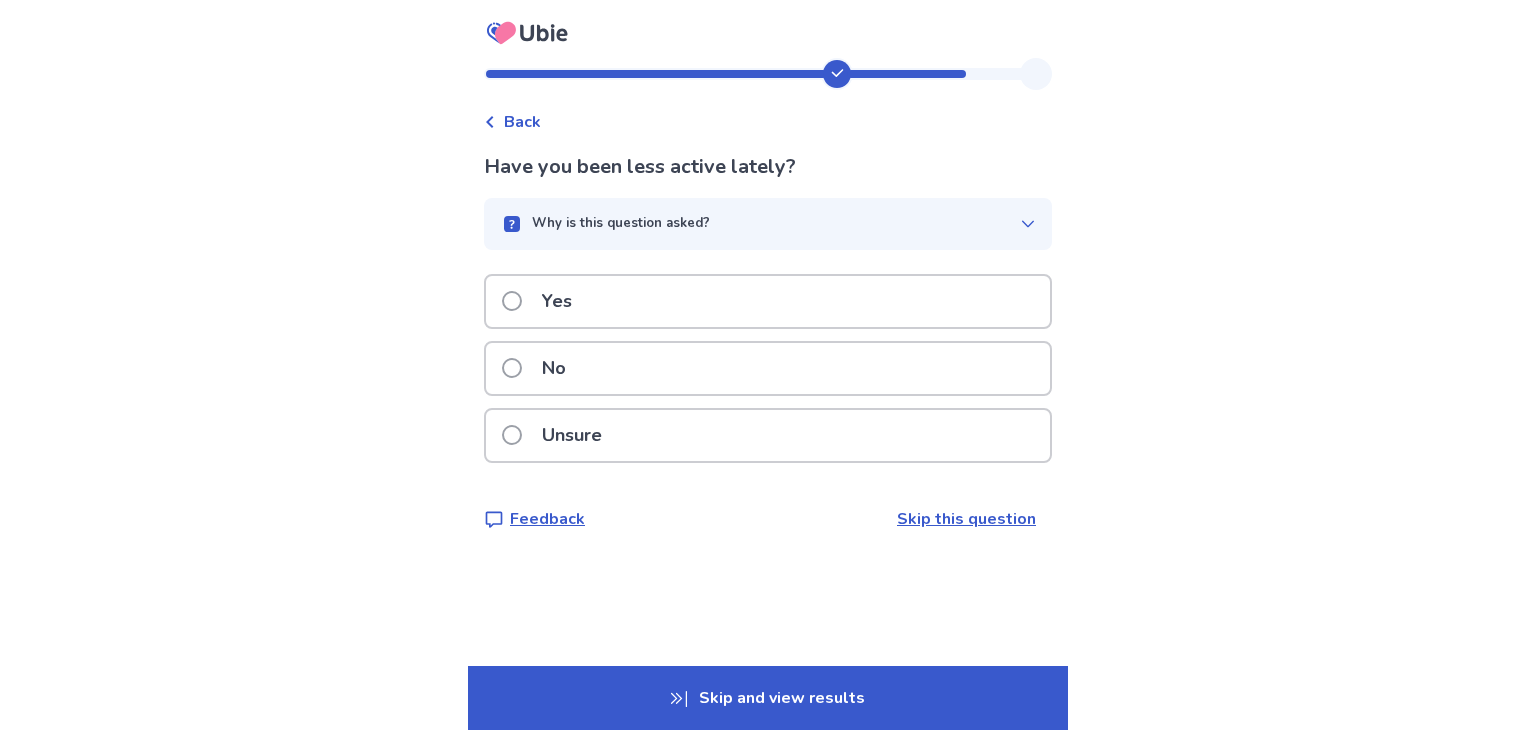 click on "Yes" at bounding box center [768, 301] 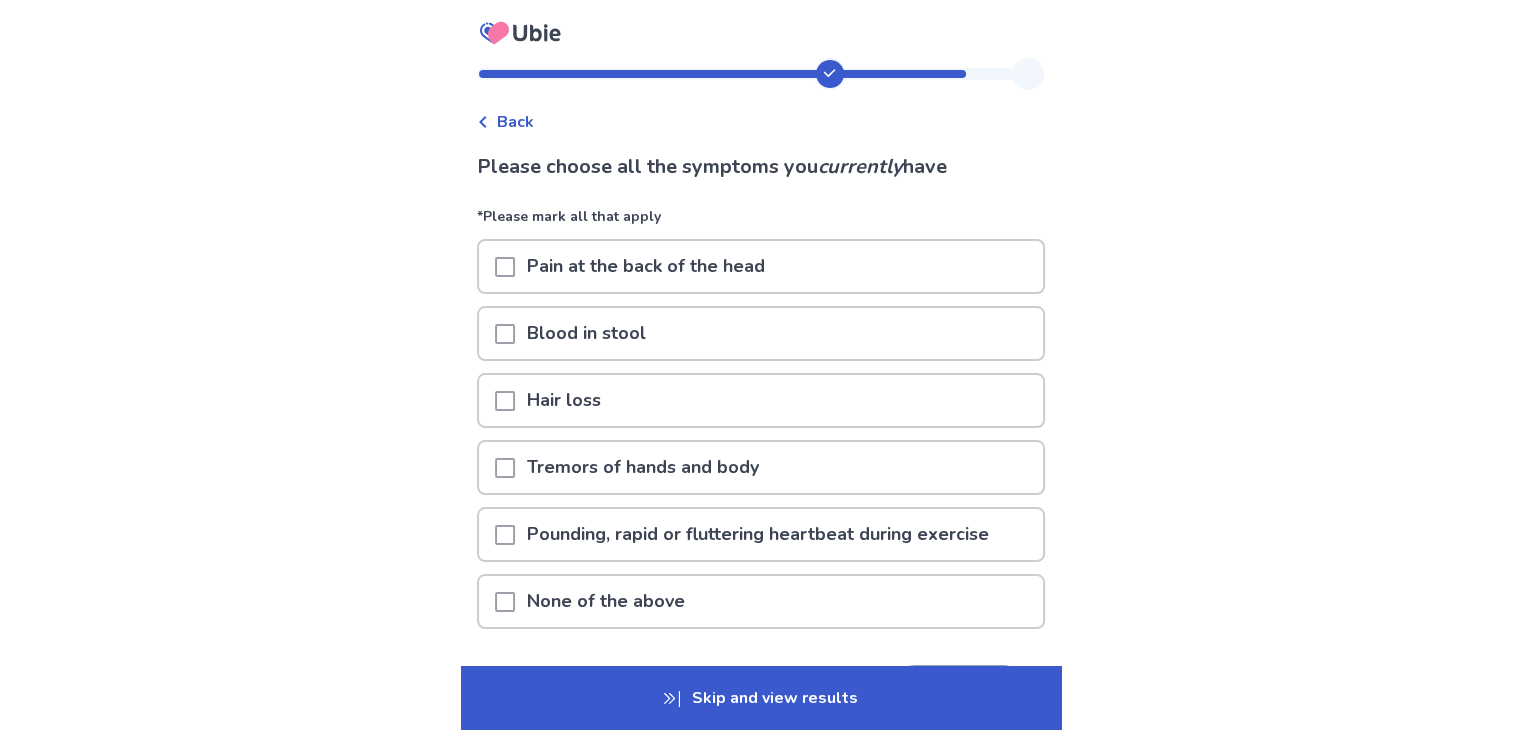 click on "None of the above" at bounding box center [606, 601] 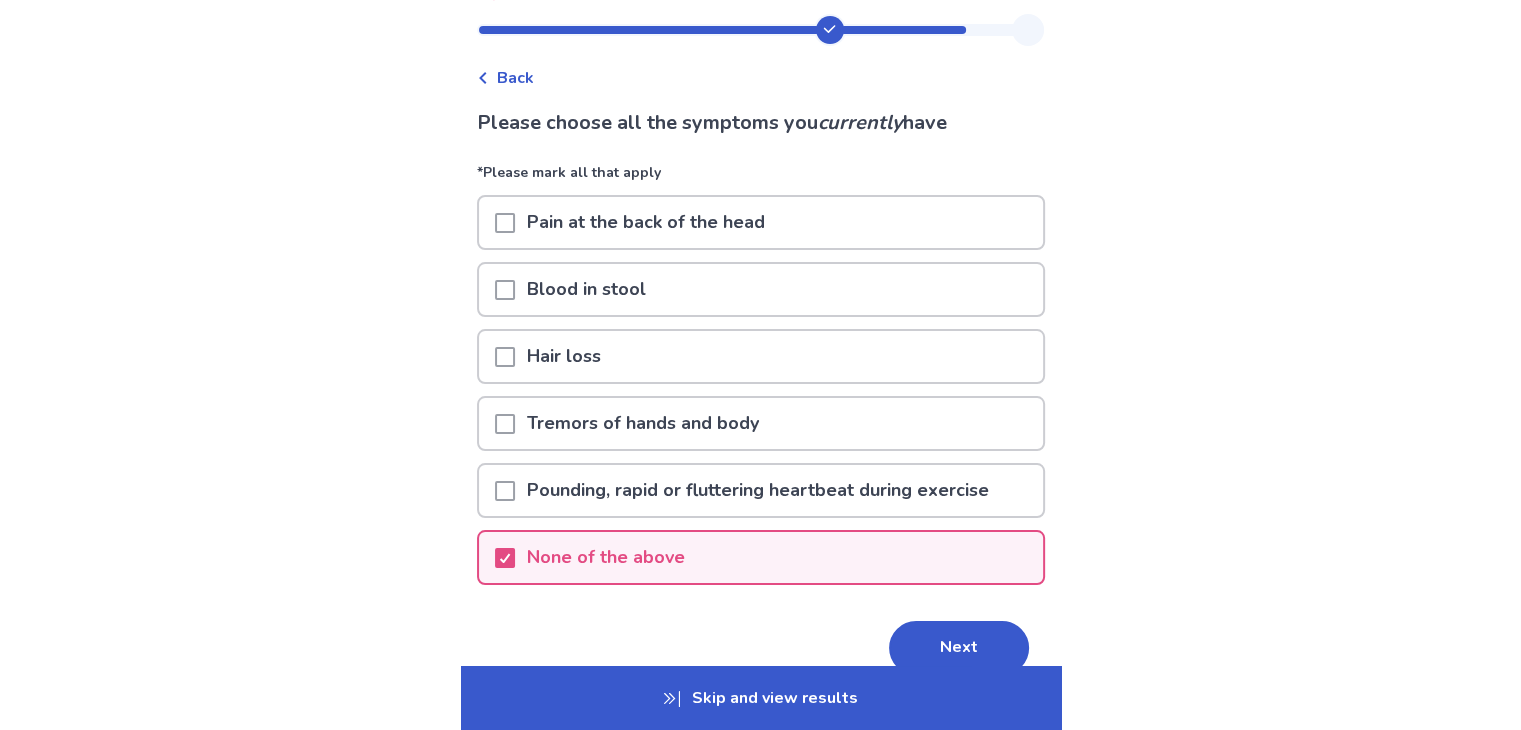 scroll, scrollTop: 136, scrollLeft: 0, axis: vertical 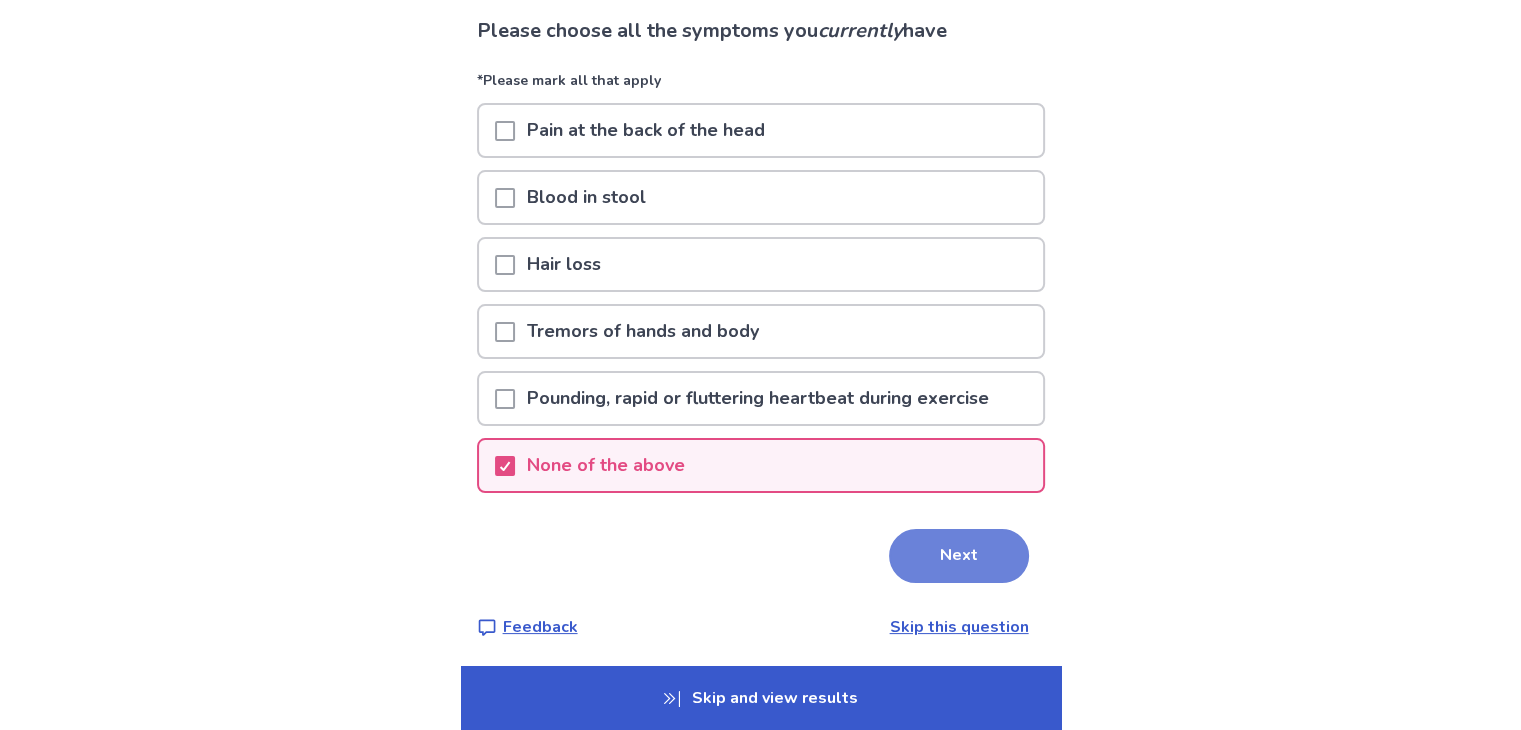 click on "Next" at bounding box center [959, 556] 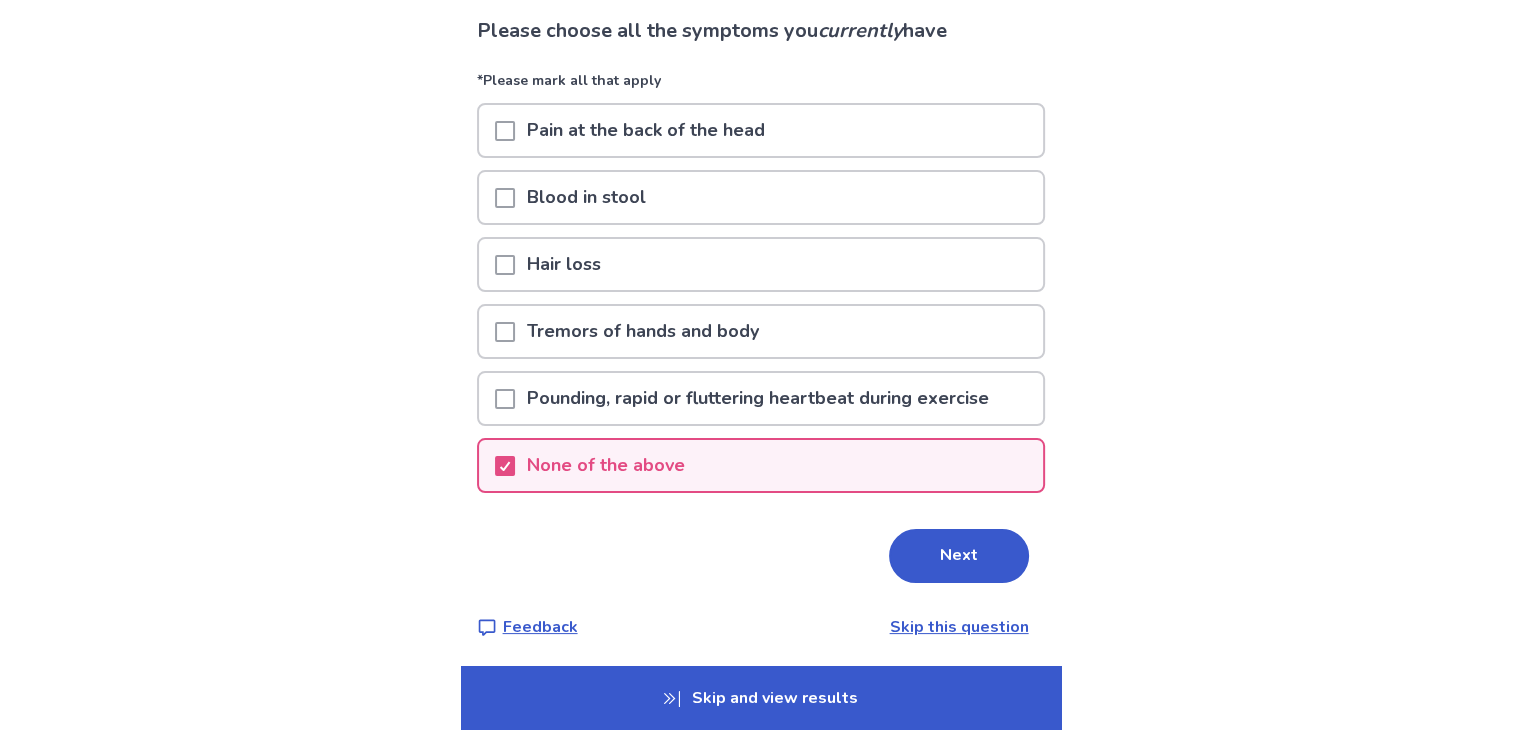 scroll, scrollTop: 0, scrollLeft: 0, axis: both 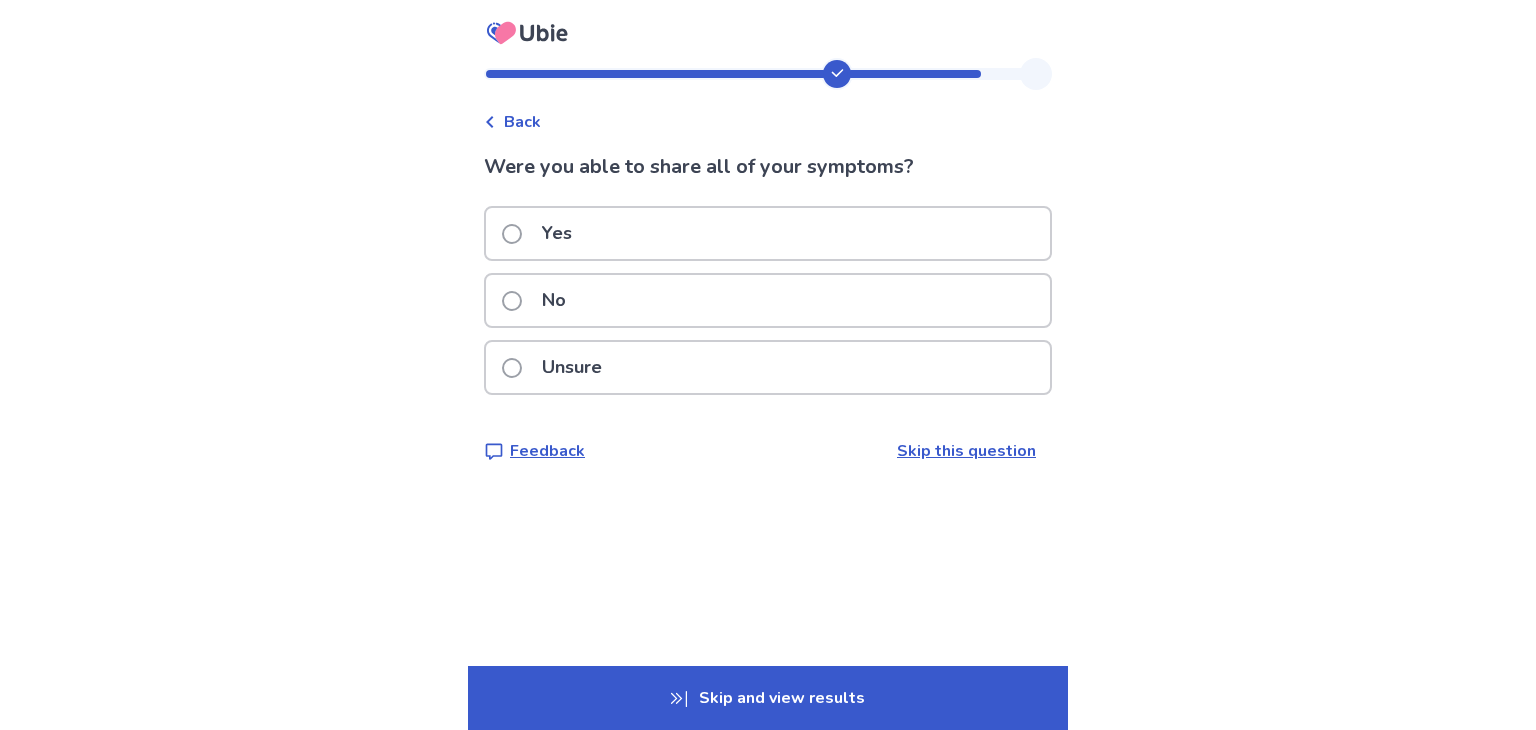 click on "Yes" at bounding box center [768, 233] 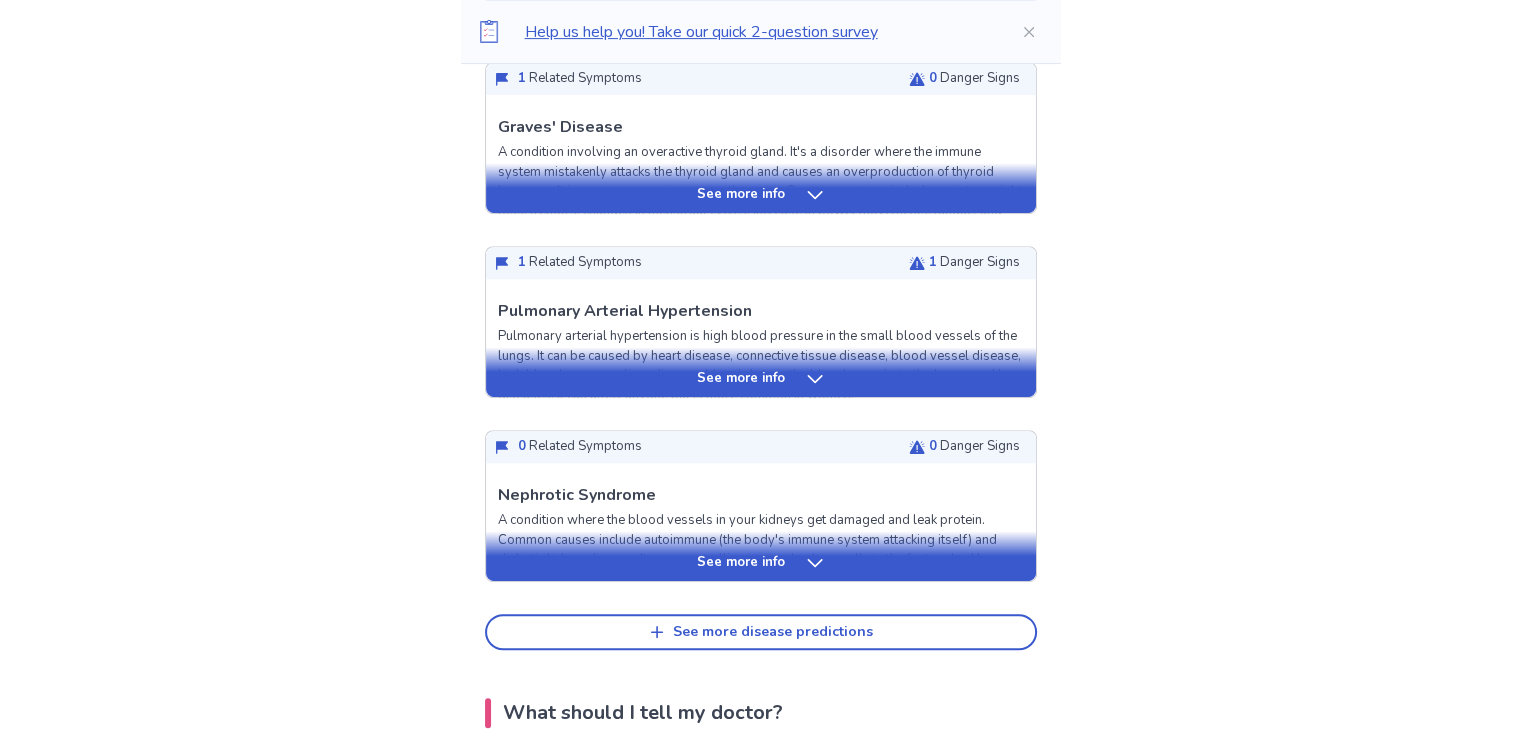 scroll, scrollTop: 764, scrollLeft: 0, axis: vertical 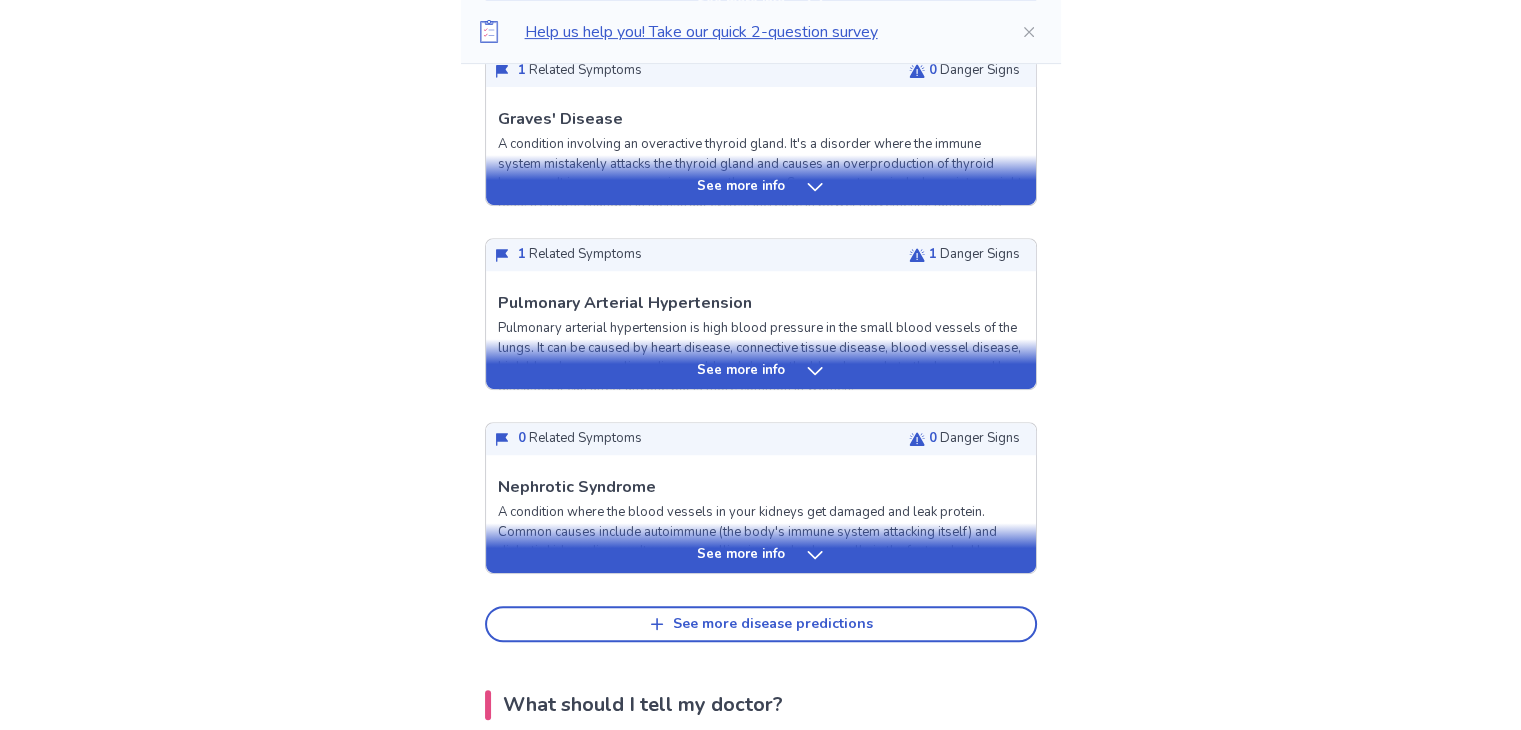 click on "See more info" at bounding box center (761, 555) 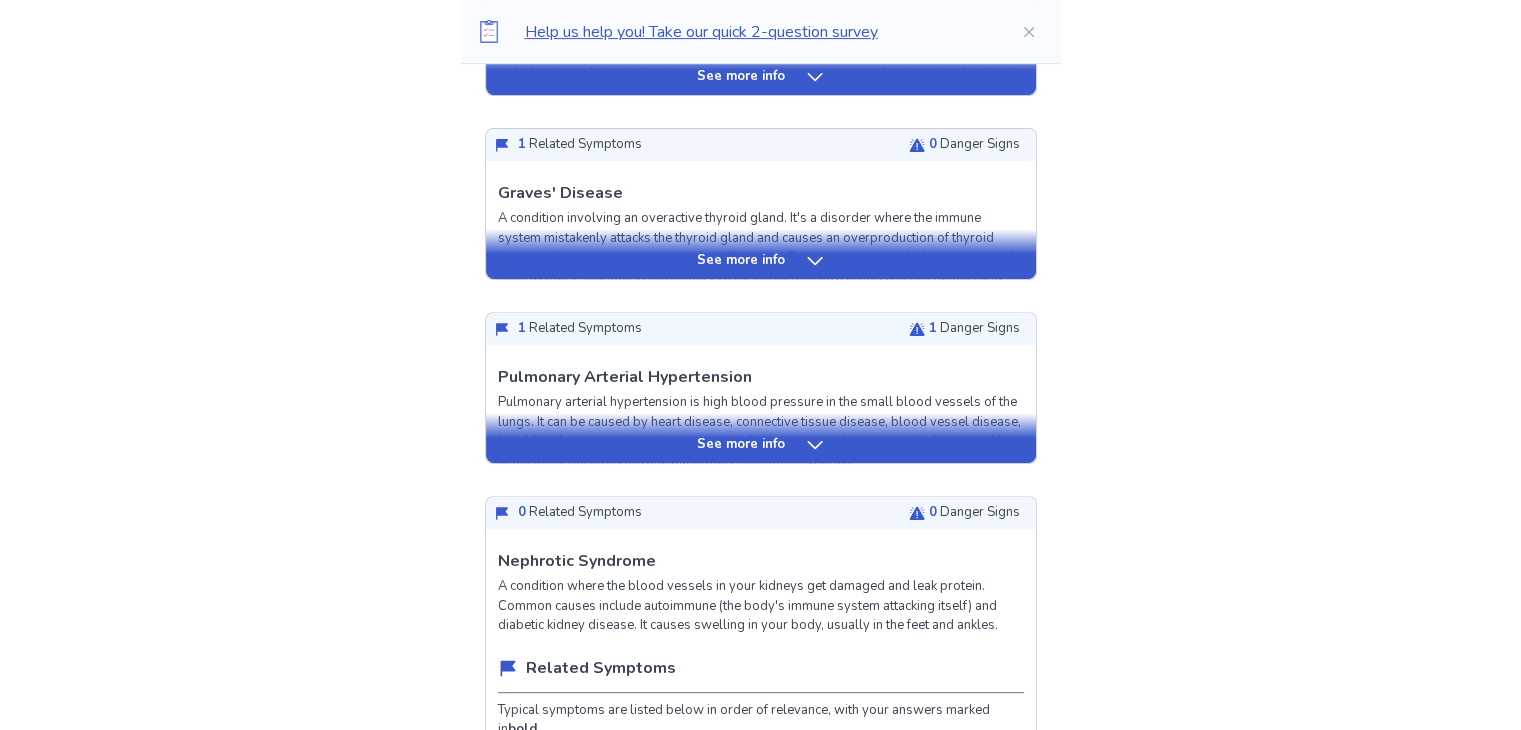 scroll, scrollTop: 592, scrollLeft: 0, axis: vertical 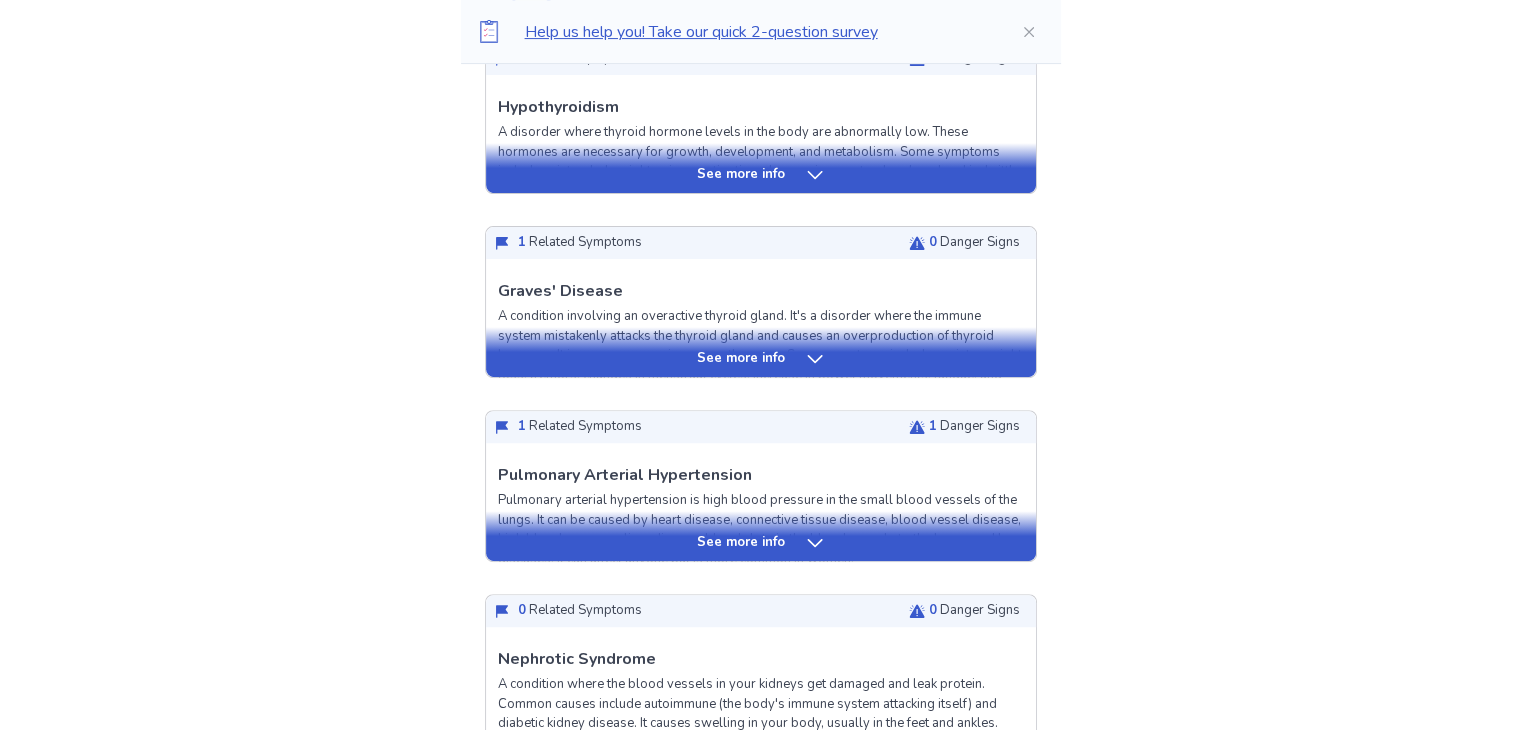 click on "See more info" at bounding box center (761, 543) 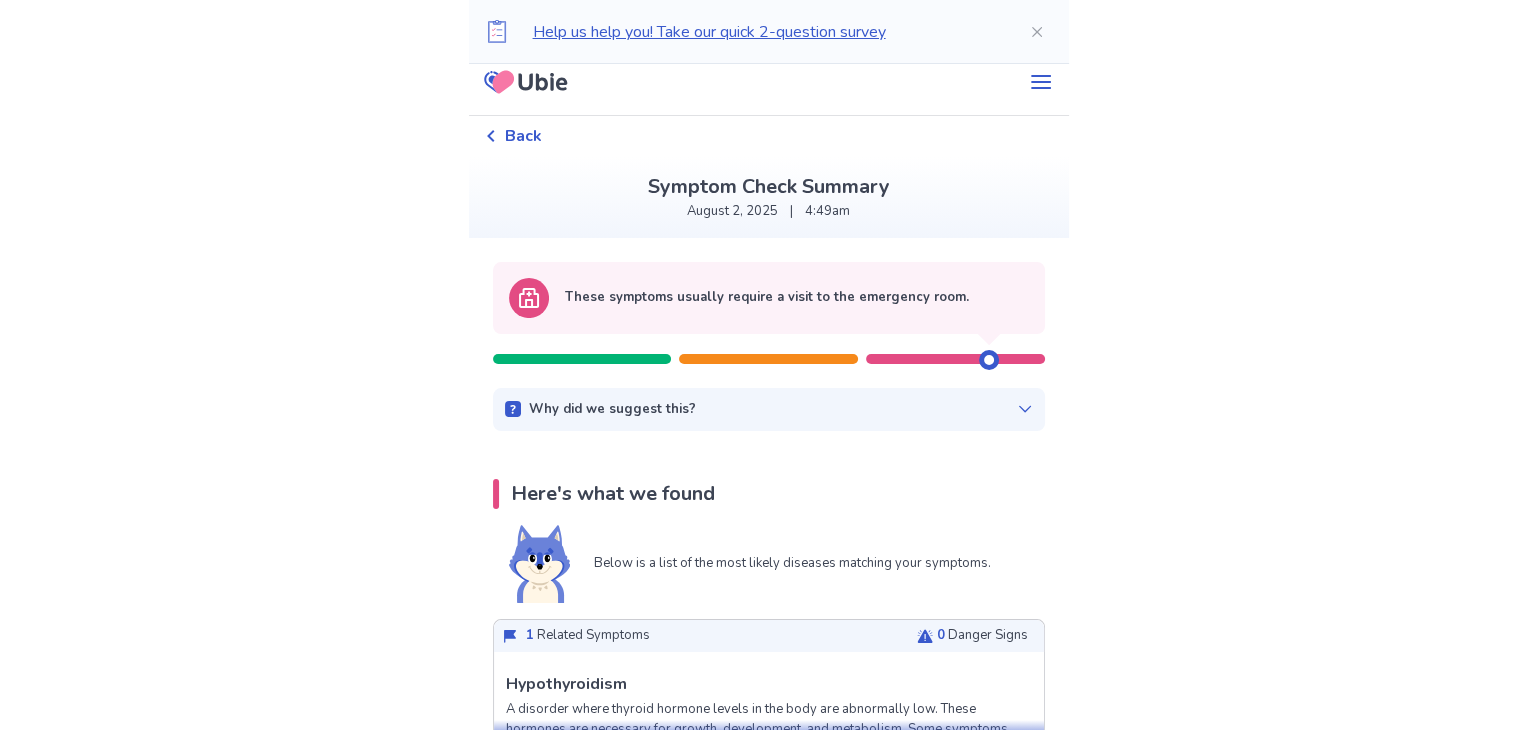 scroll, scrollTop: 0, scrollLeft: 0, axis: both 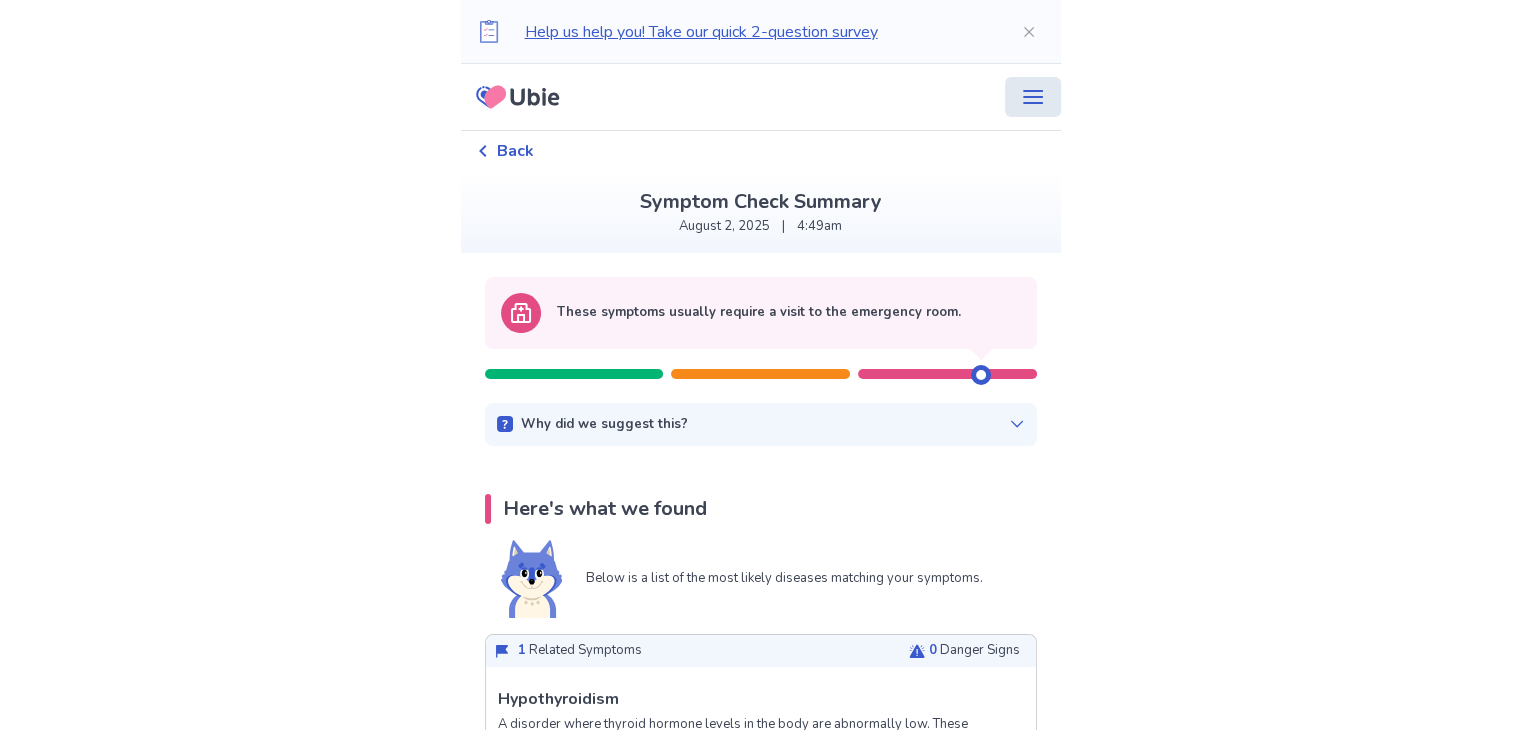 click at bounding box center [1033, 97] 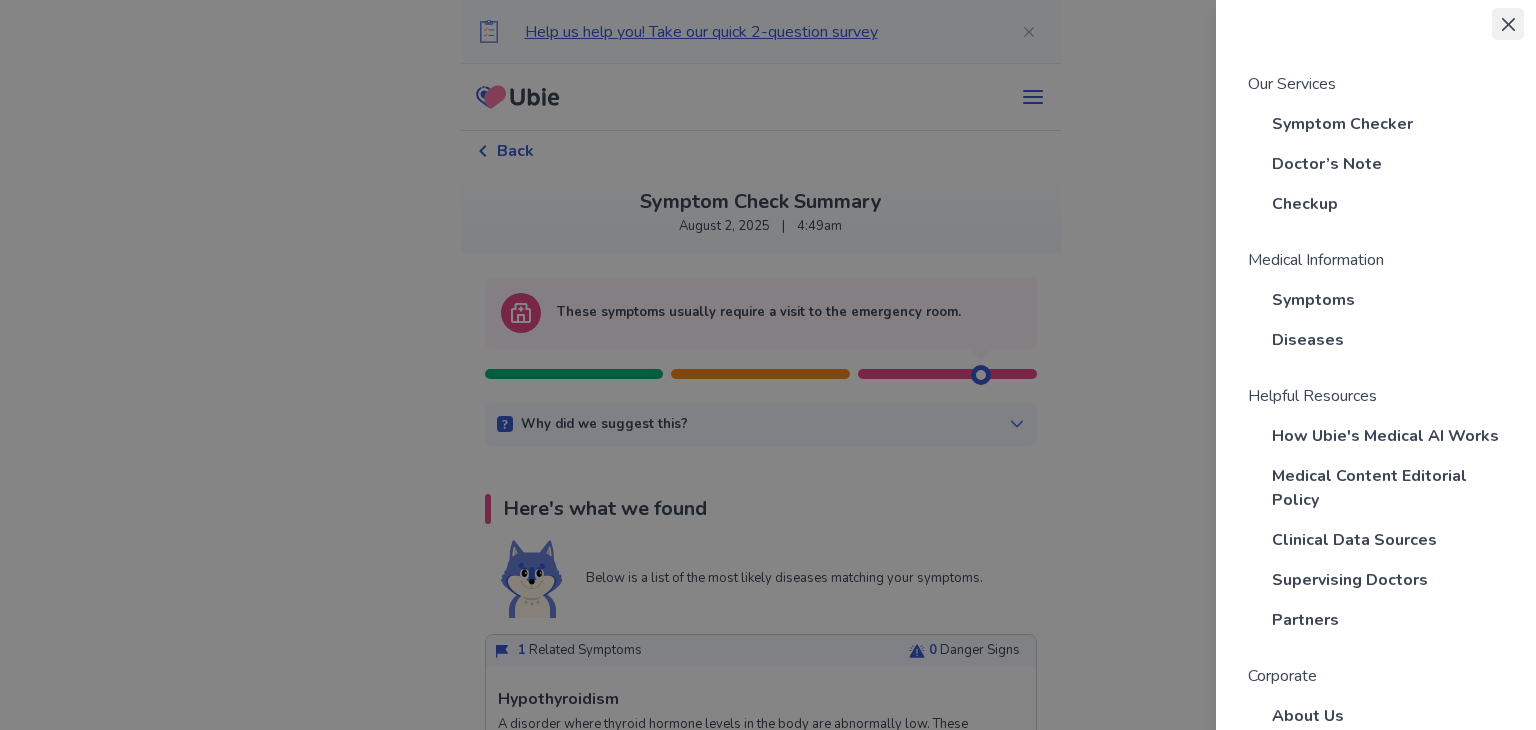 click 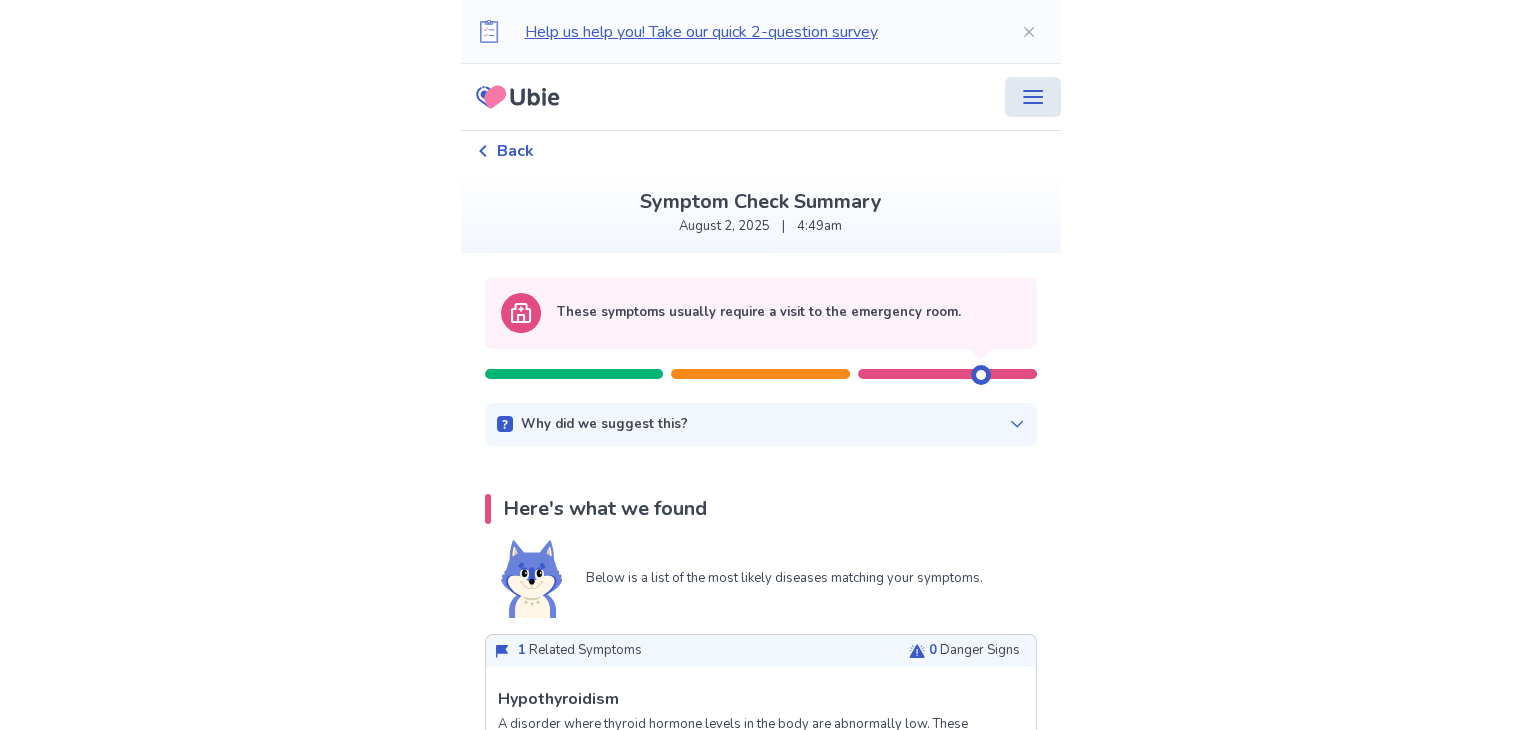 click at bounding box center (1033, 97) 